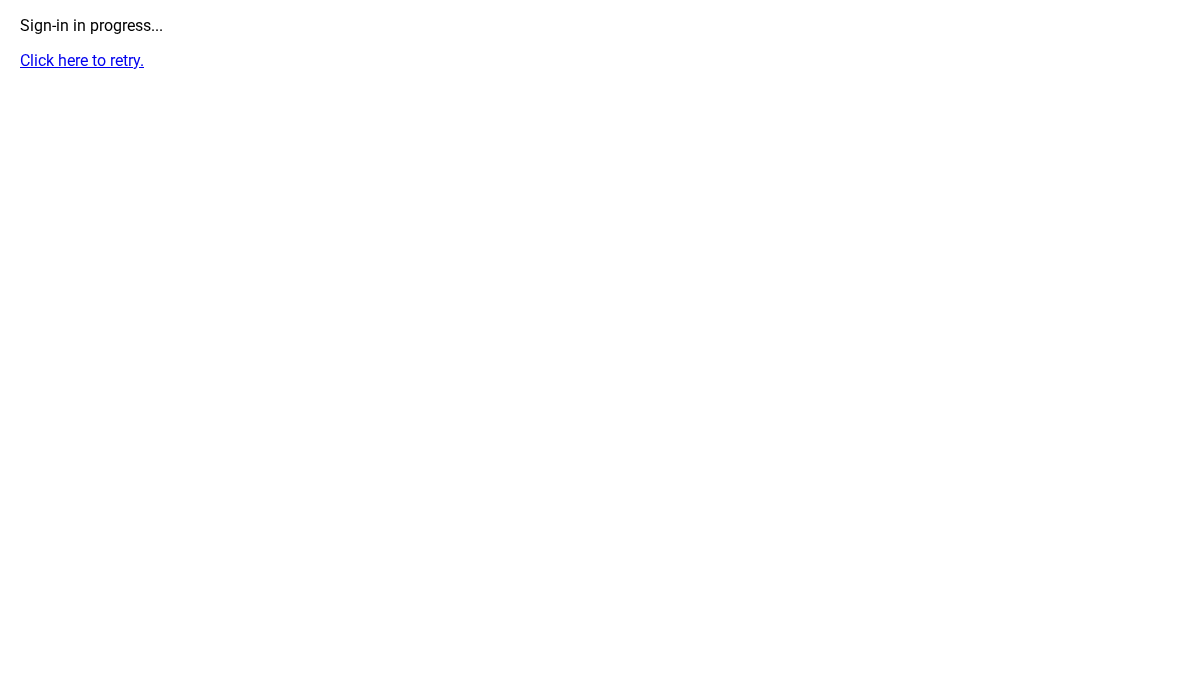 scroll, scrollTop: 0, scrollLeft: 0, axis: both 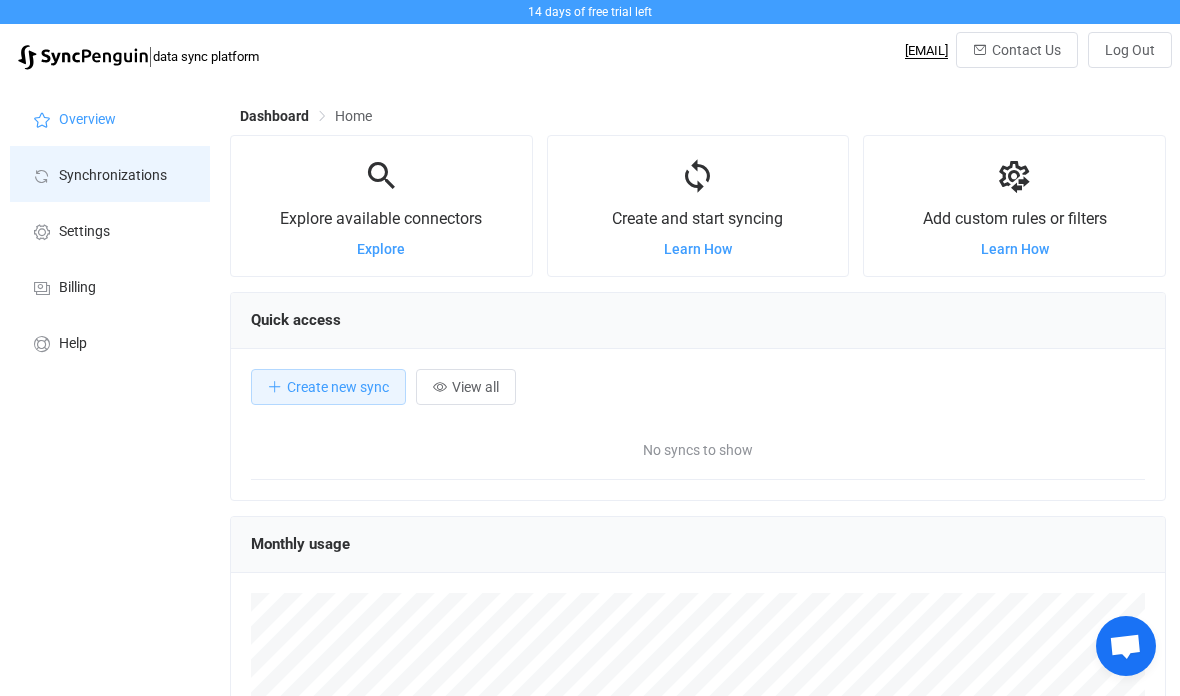 click on "Synchronizations" at bounding box center (113, 176) 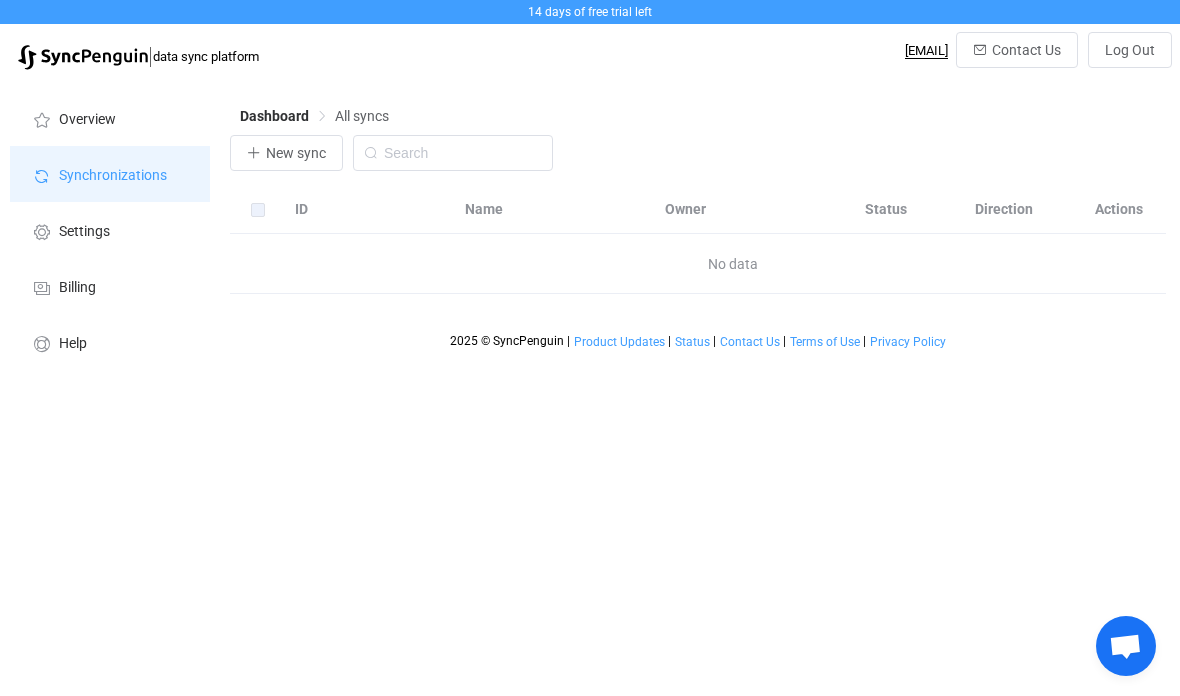 click on "Synchronizations" at bounding box center (110, 174) 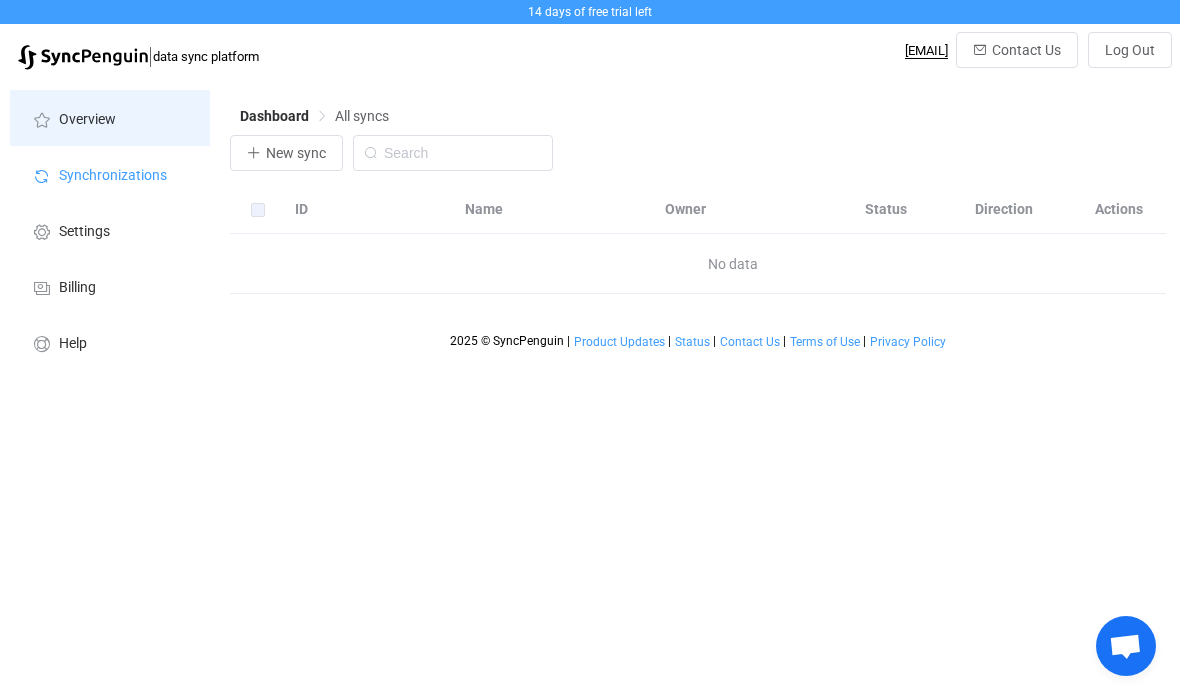 click on "Overview" at bounding box center [110, 118] 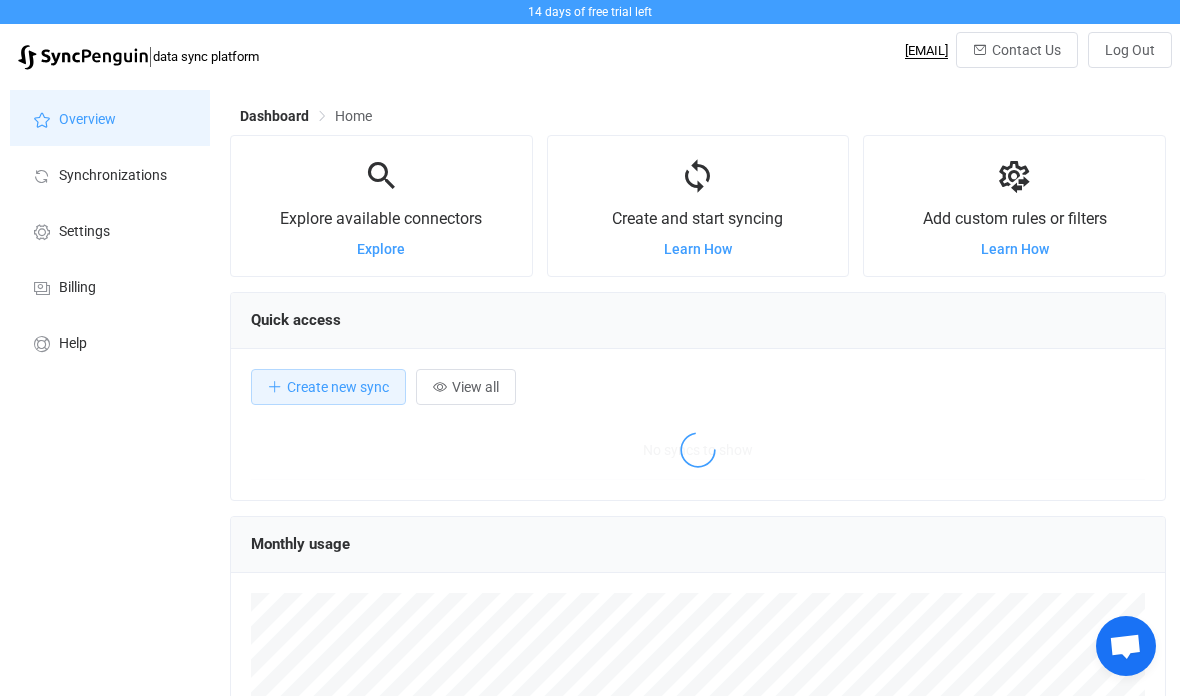scroll, scrollTop: 999612, scrollLeft: 999064, axis: both 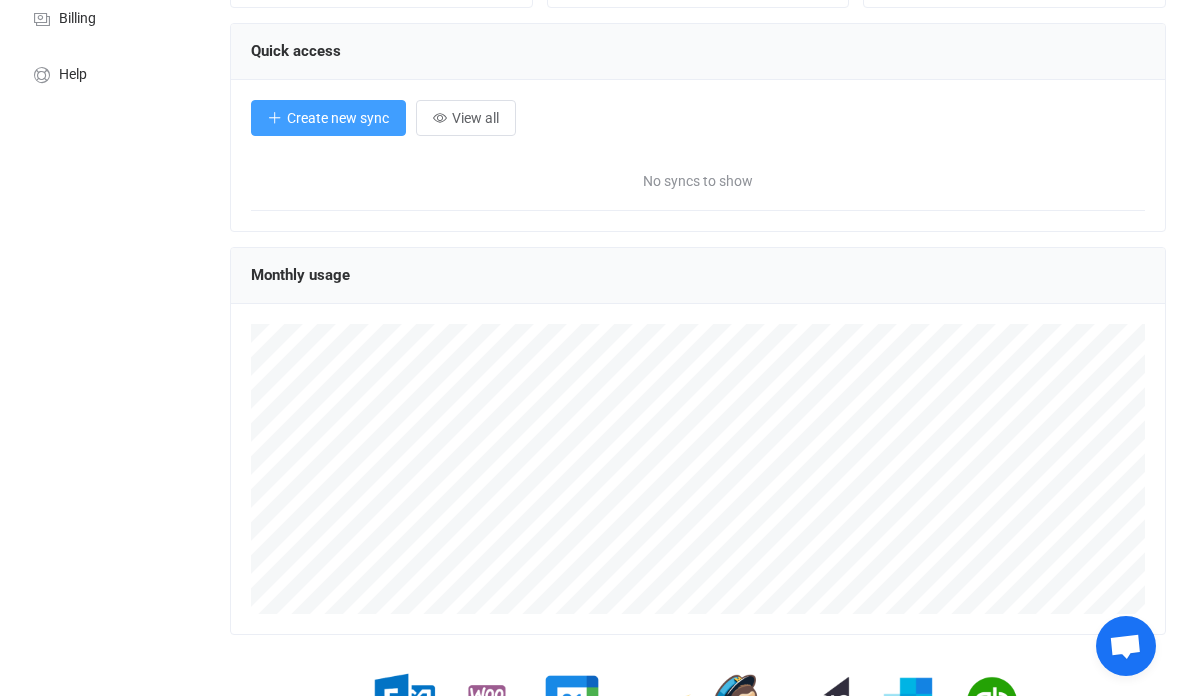 click on "Create new sync" at bounding box center [328, 118] 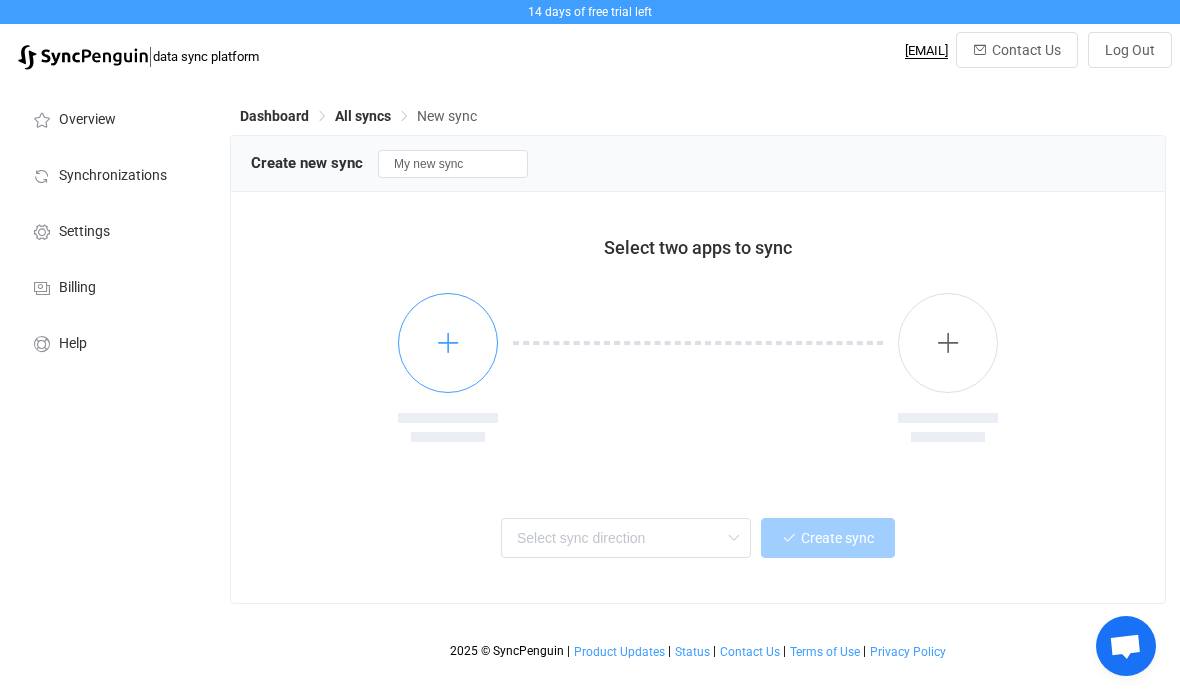 click at bounding box center (448, 343) 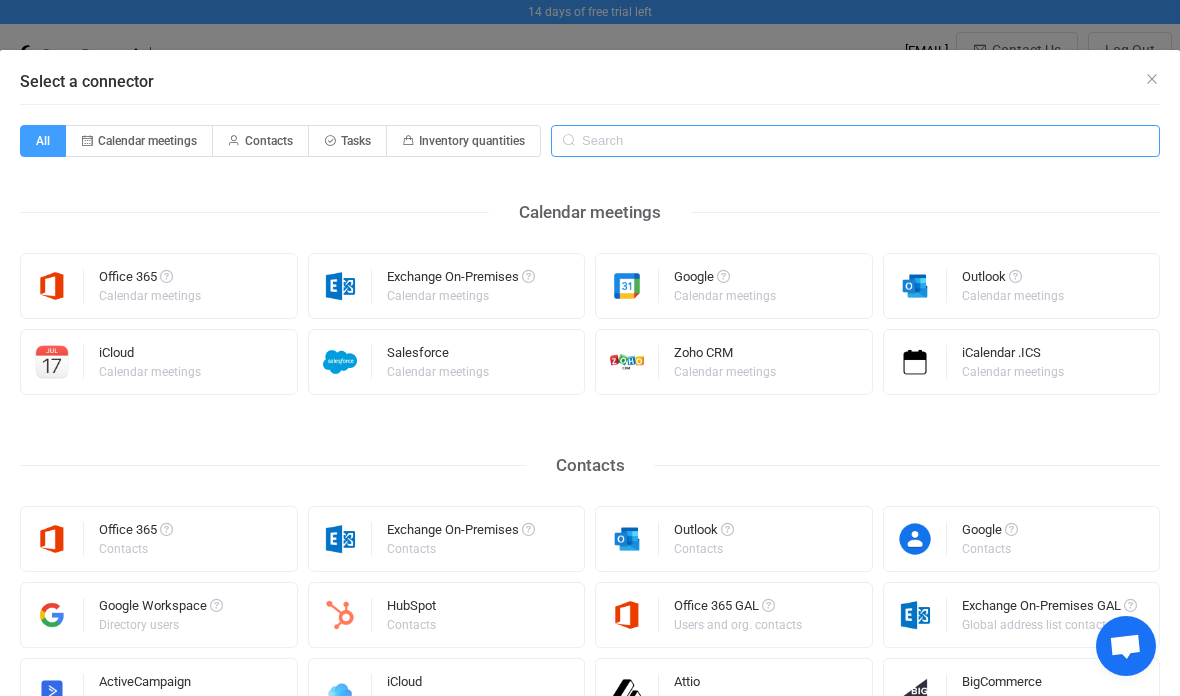 click at bounding box center (855, 141) 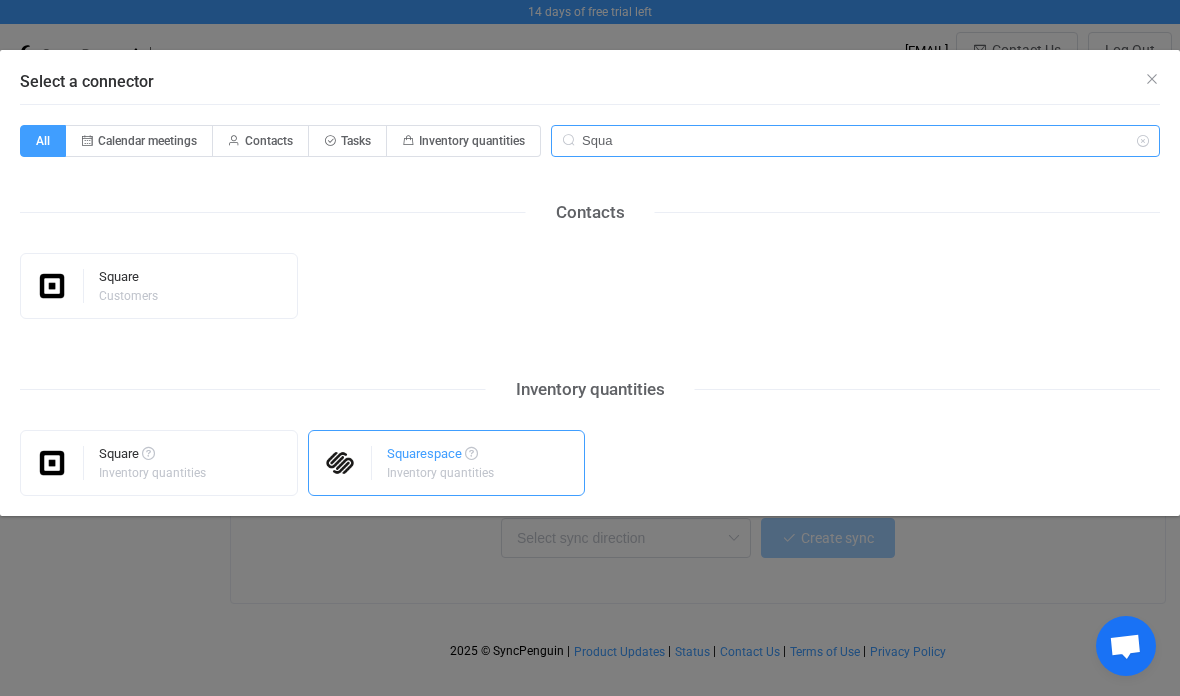 type on "Squa" 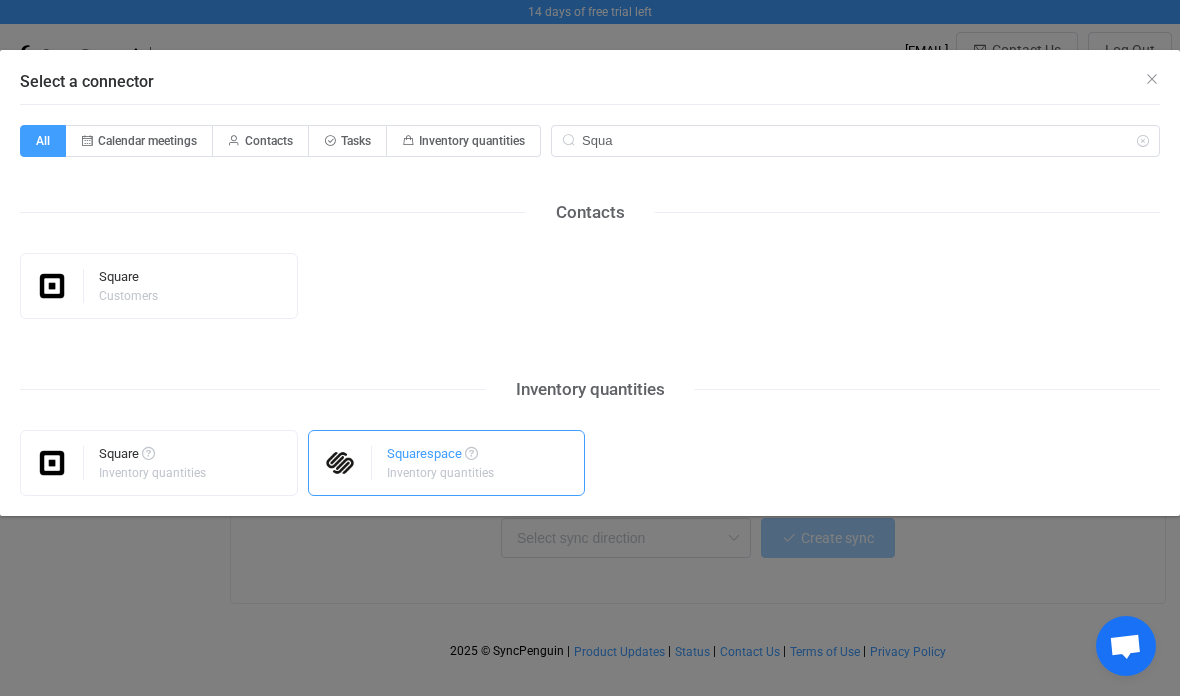 click on "Inventory quantities" at bounding box center [440, 473] 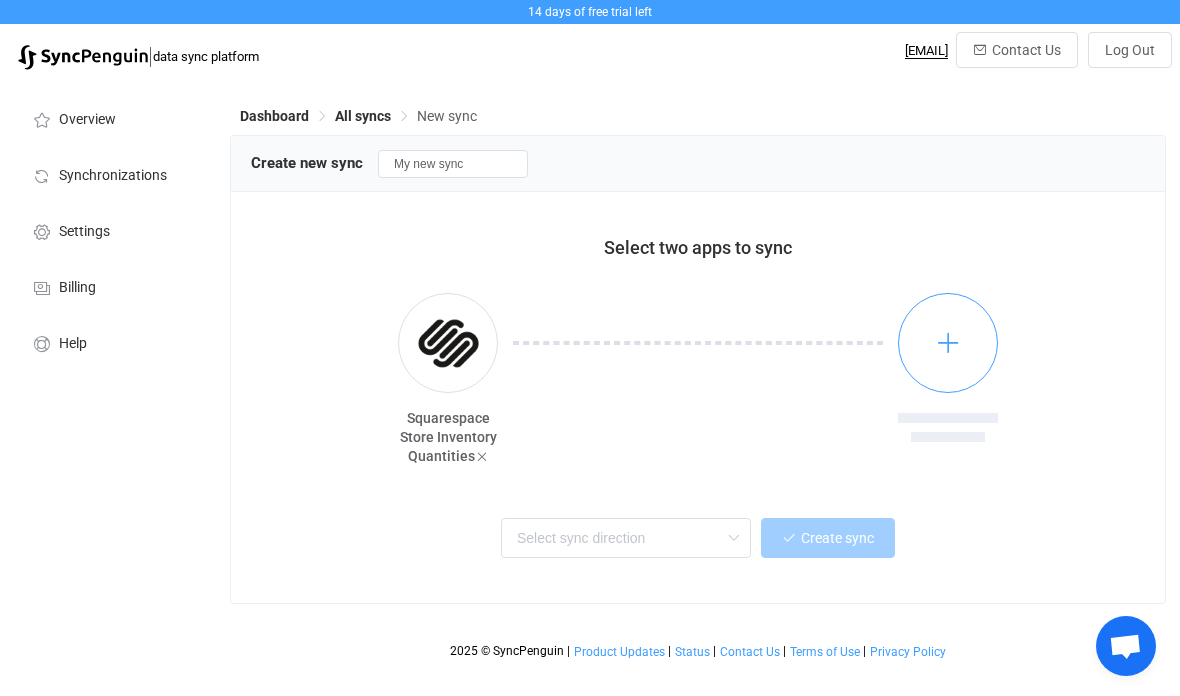 click at bounding box center [948, 343] 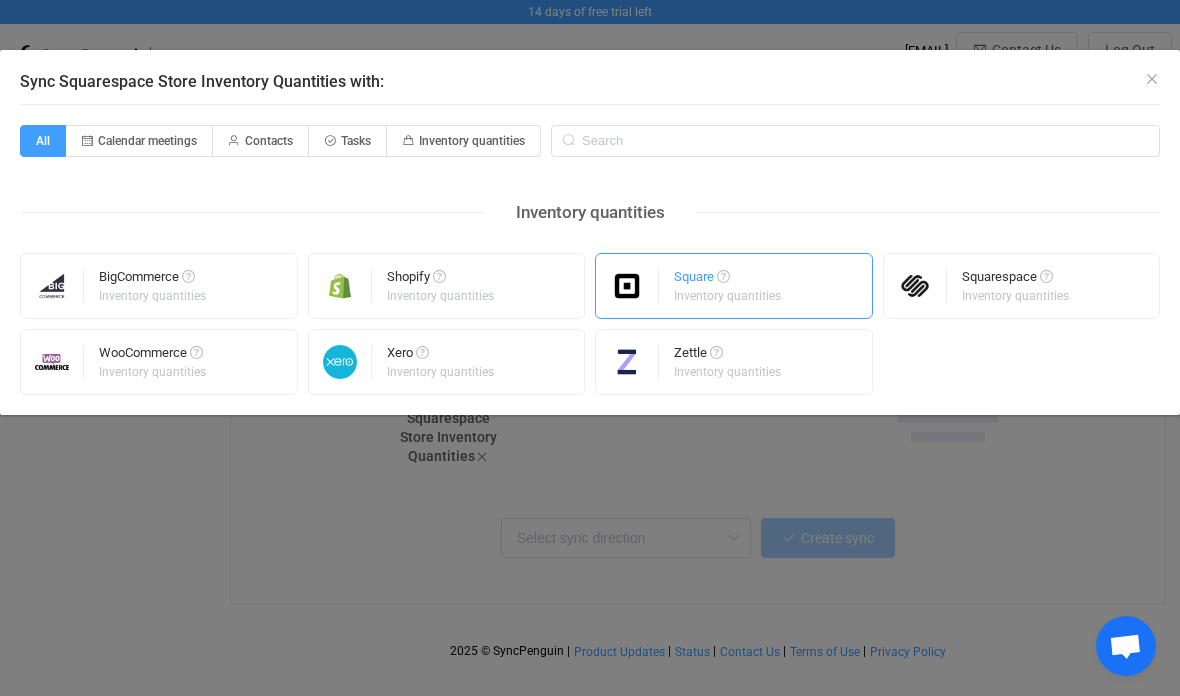 click on "Inventory quantities" at bounding box center [727, 296] 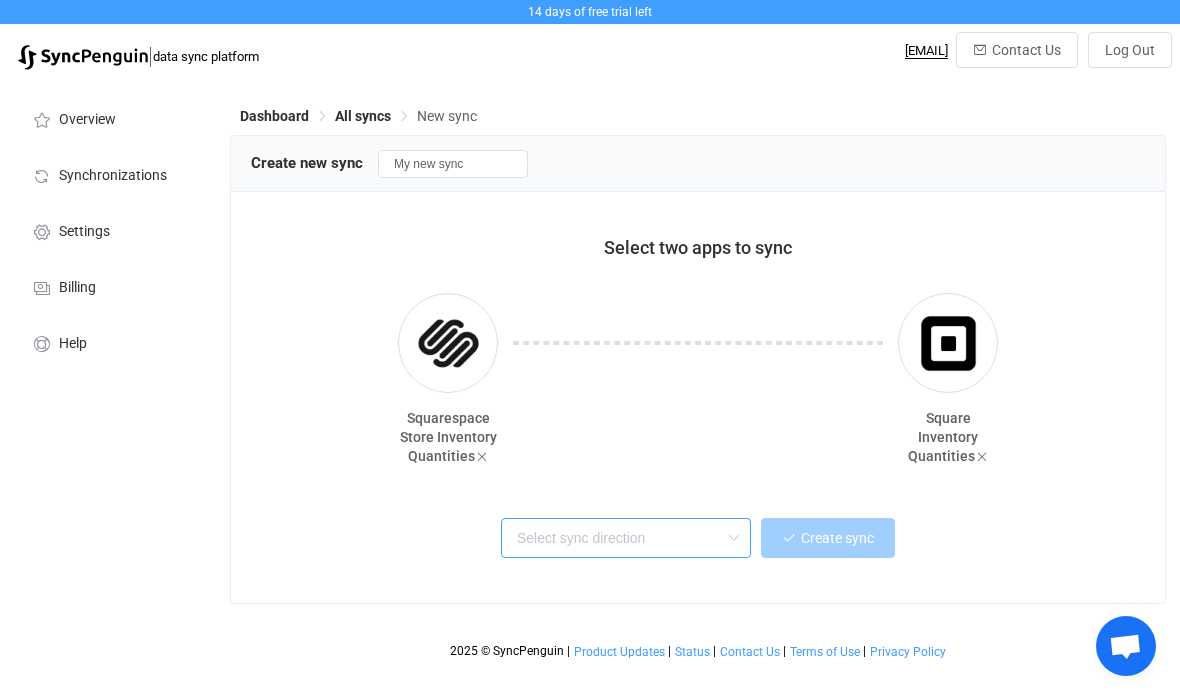 click at bounding box center (626, 538) 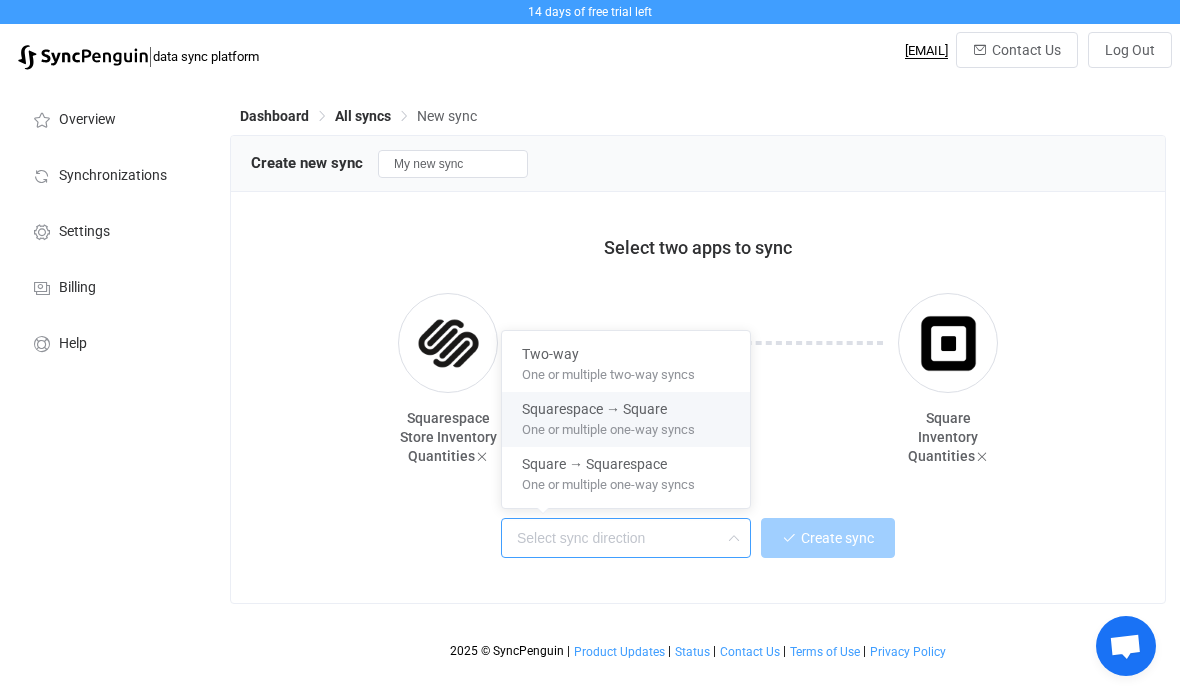click on "One or multiple one-way syncs" at bounding box center [608, 426] 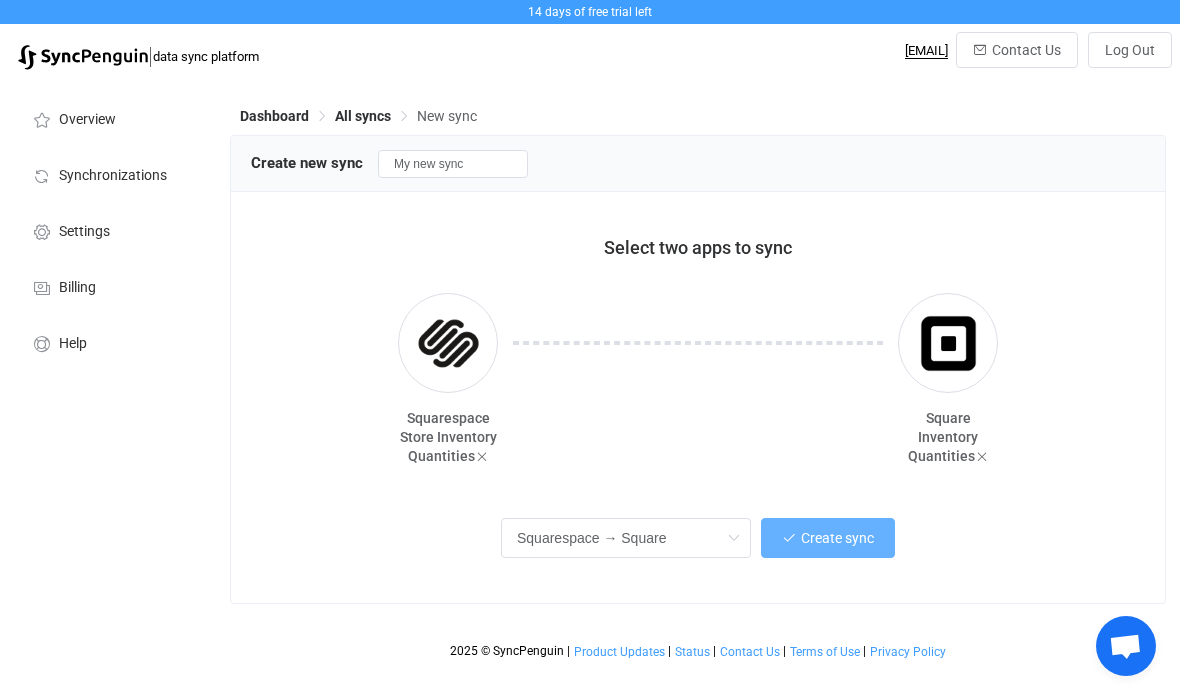 click on "Create sync" at bounding box center [837, 538] 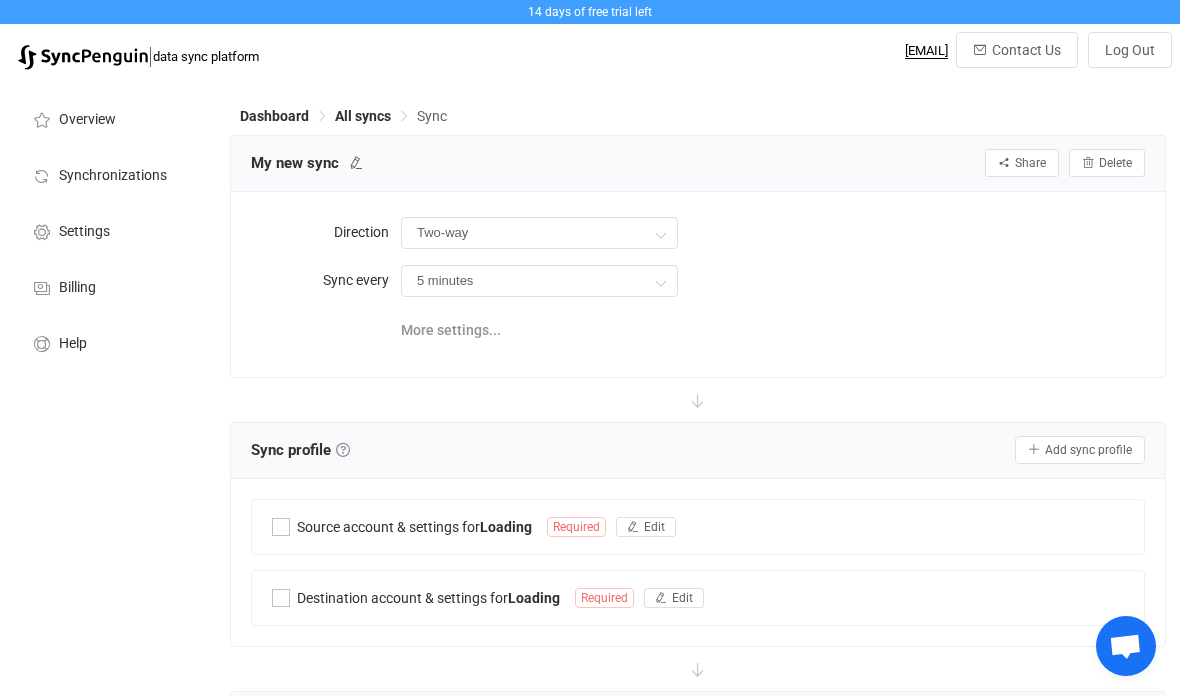 type on "Squarespace → Square" 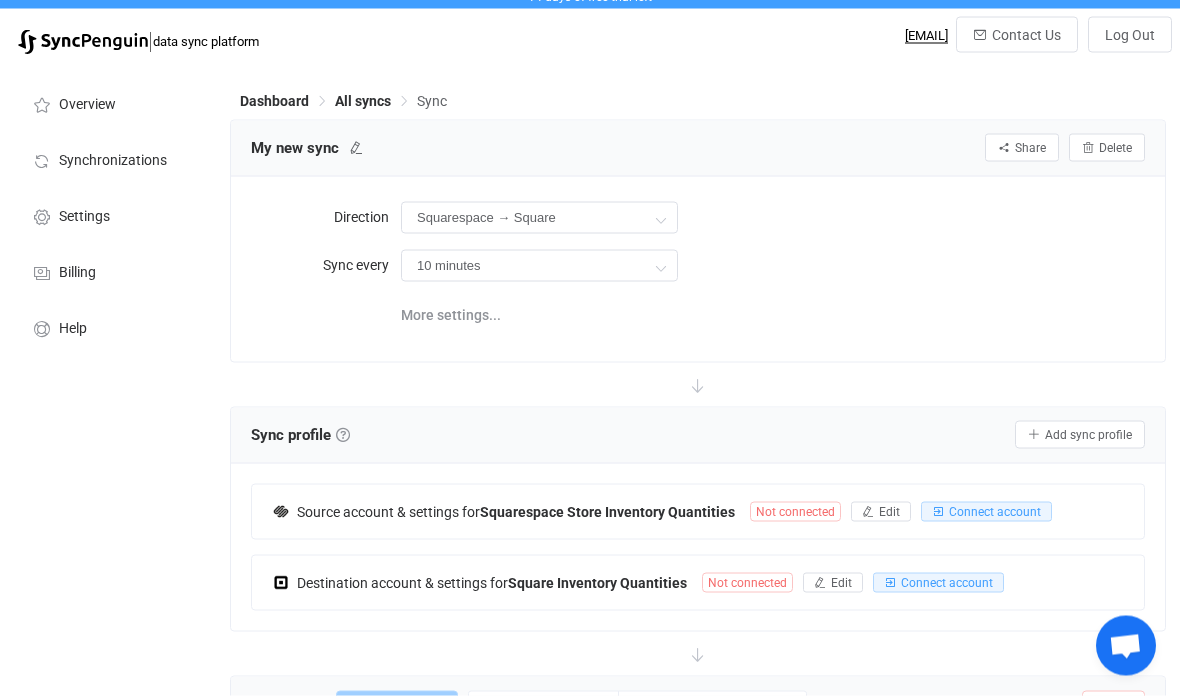 scroll, scrollTop: 0, scrollLeft: 0, axis: both 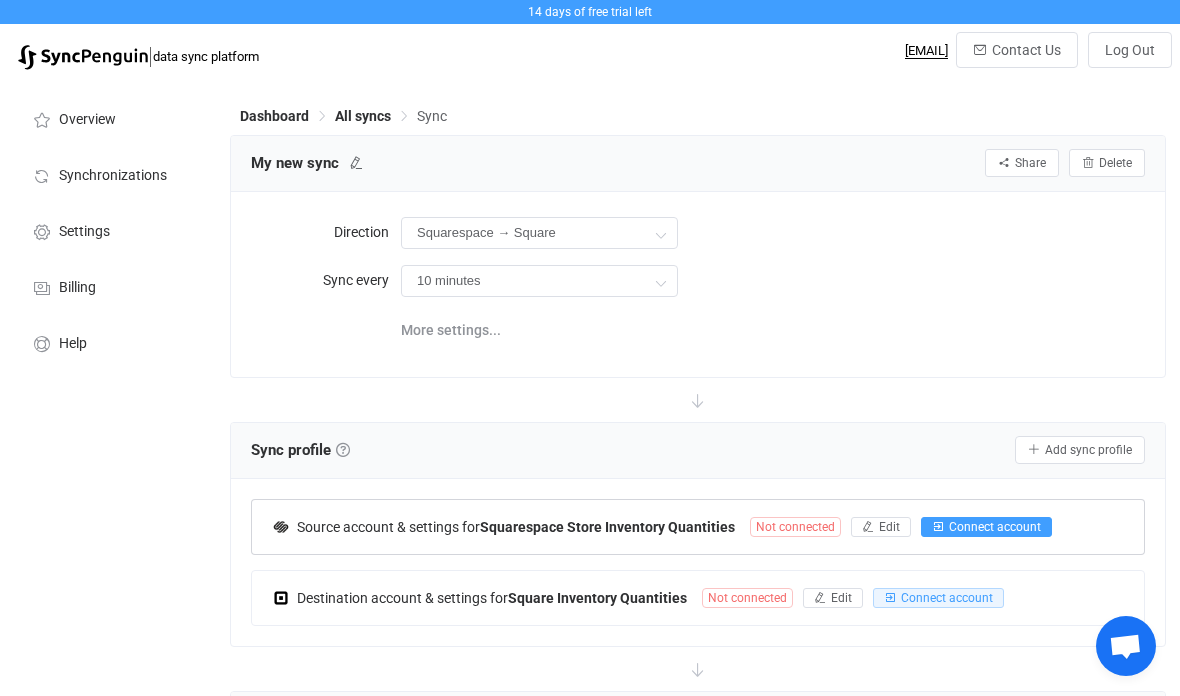 click on "Connect account" at bounding box center [995, 527] 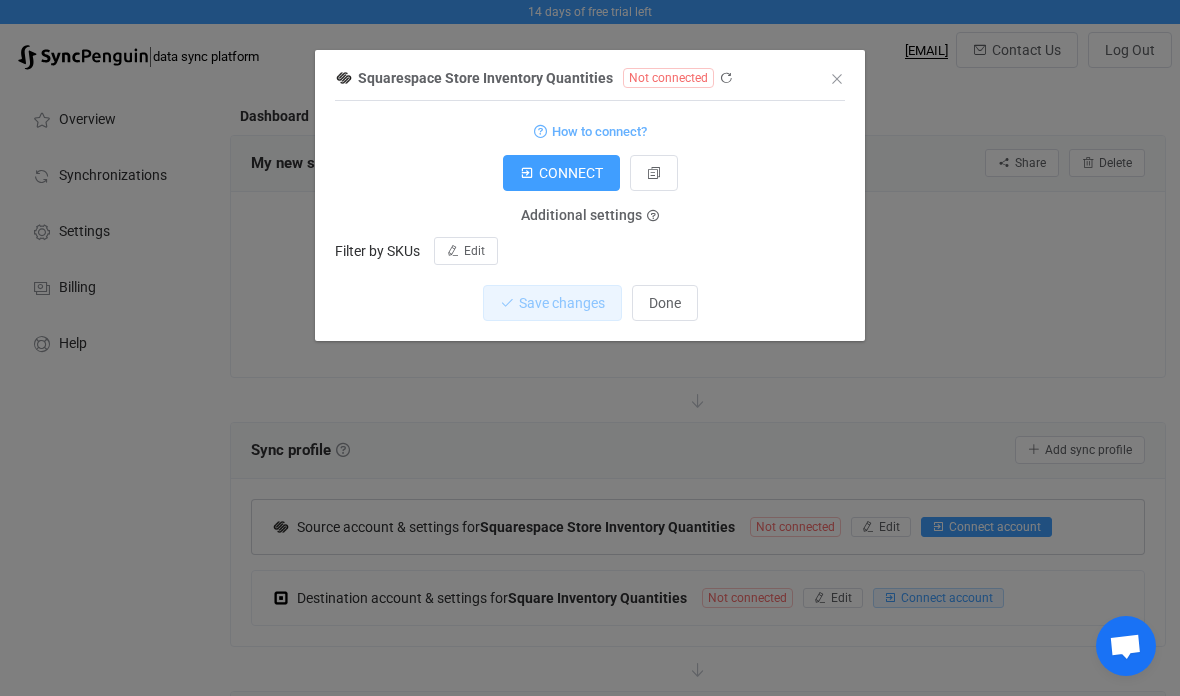 scroll, scrollTop: 80, scrollLeft: 0, axis: vertical 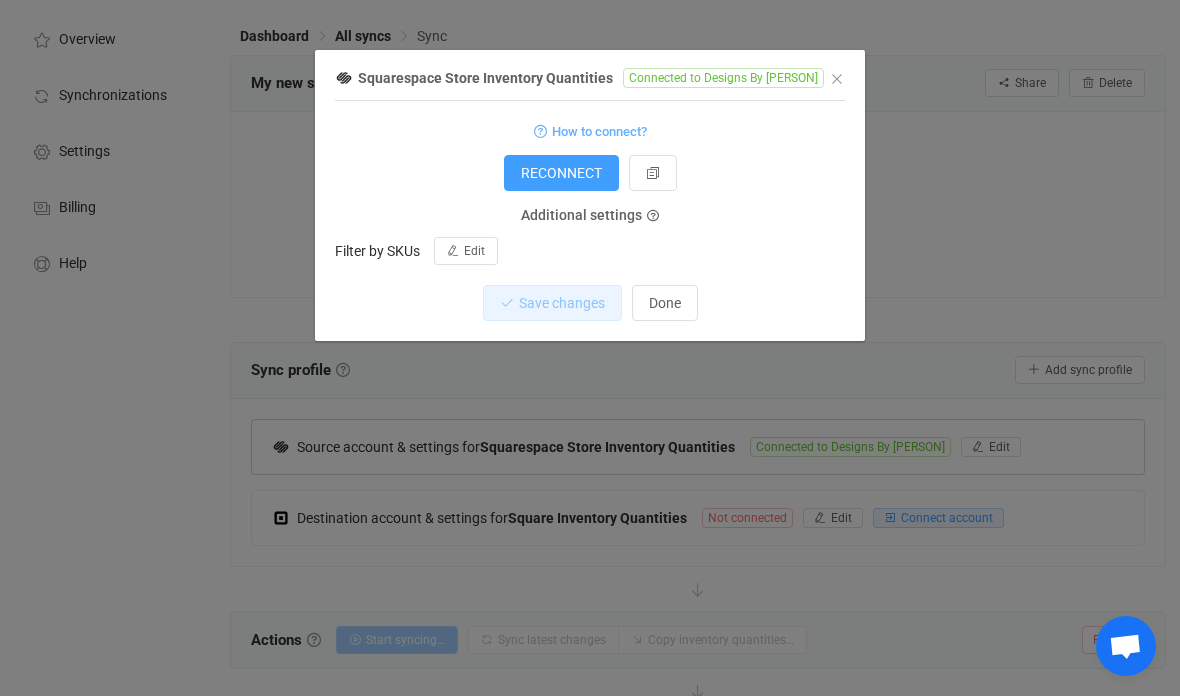 click on "Squarespace Store Inventory Quantities Connected  to Designs By Raymond 1 { Standard output:
Output saved to the file
How to connect?
RECONNECT Additional settings Filter by SKUs Edit Save changes Done" at bounding box center [590, 348] 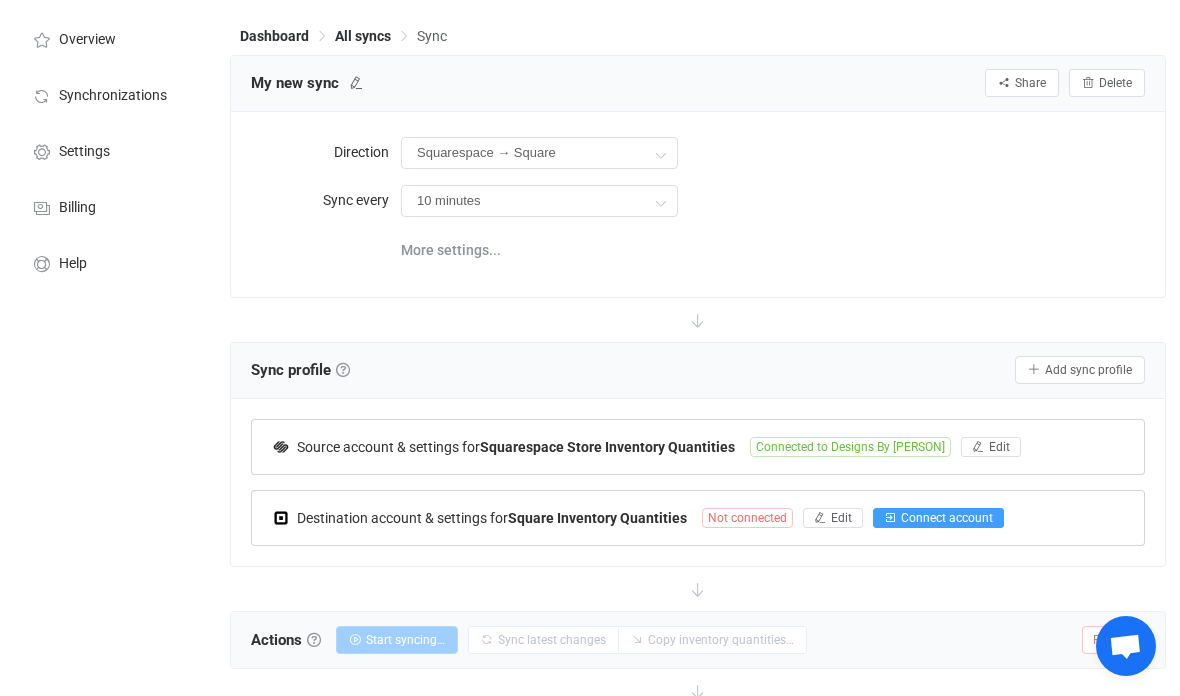 click on "Connect account" at bounding box center [947, 518] 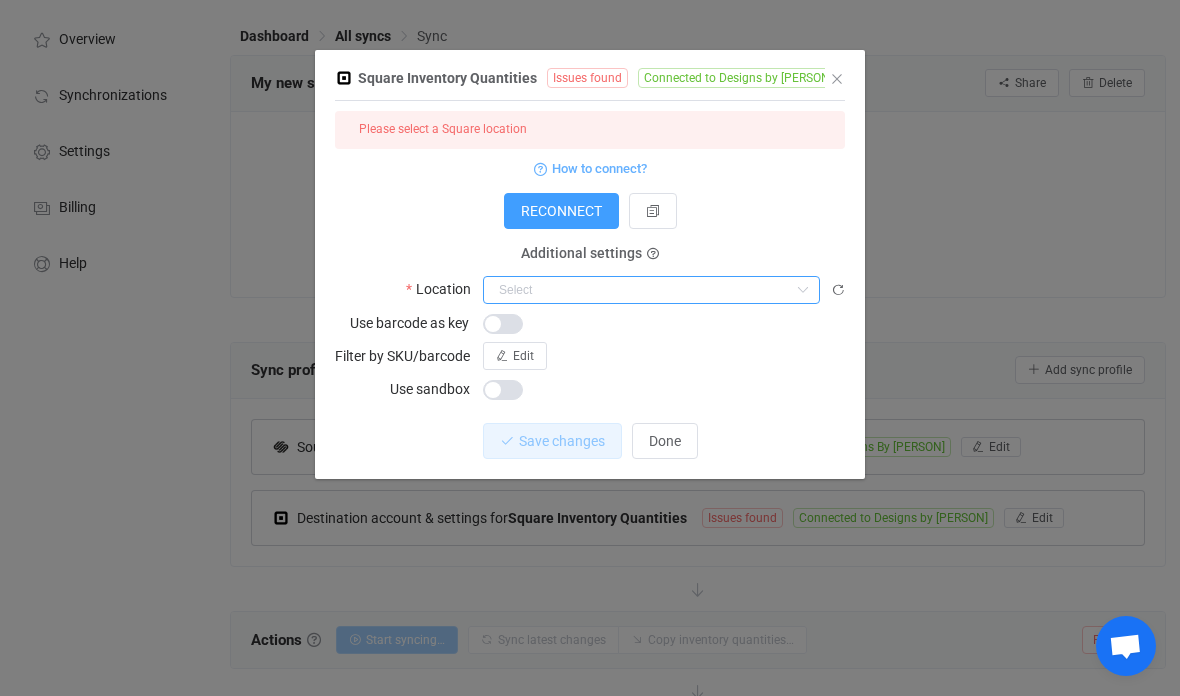 click at bounding box center [651, 290] 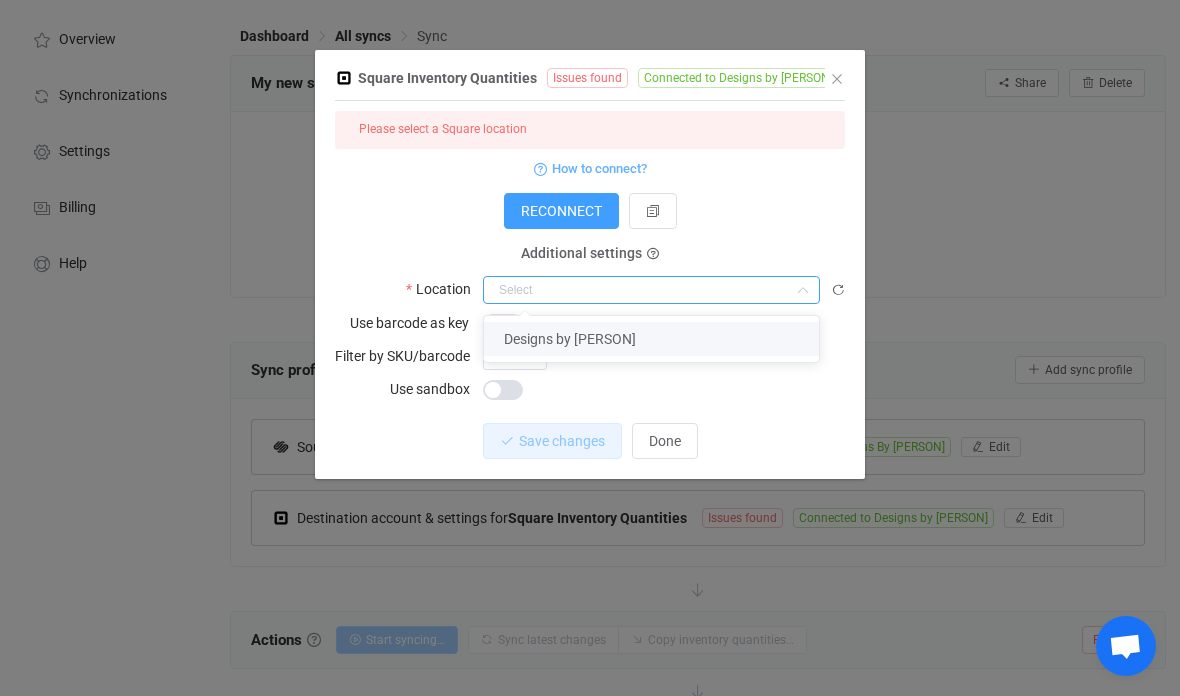 click on "Designs by raymond" at bounding box center (570, 339) 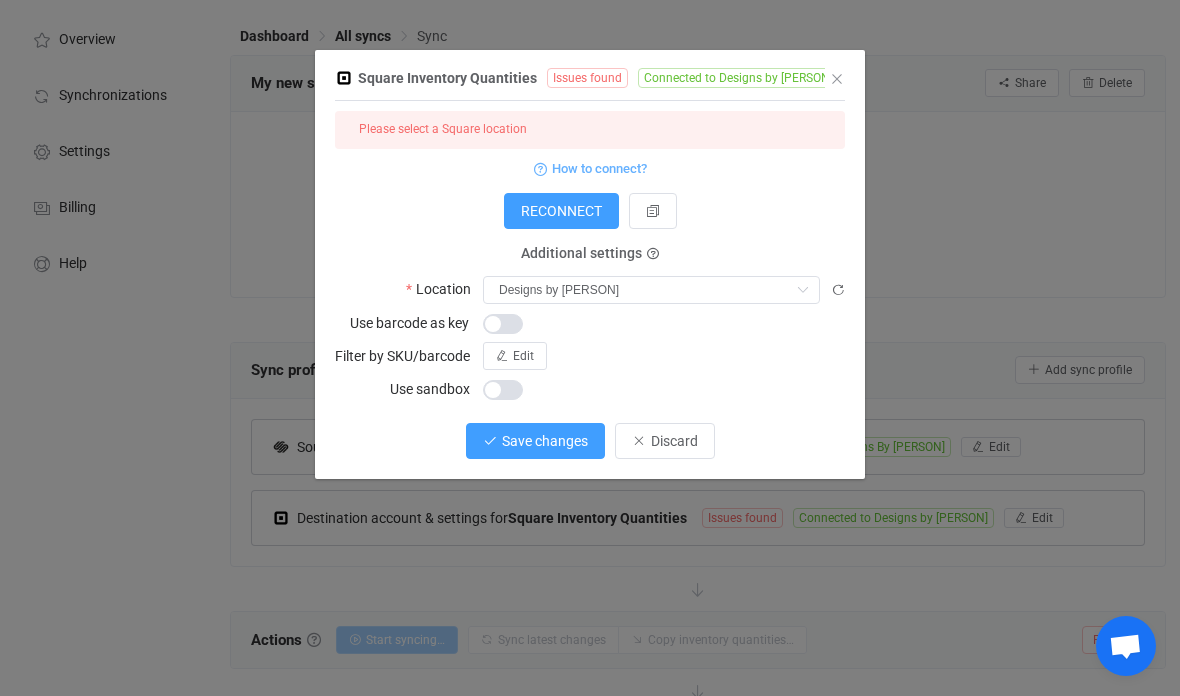click on "Save changes" at bounding box center (545, 441) 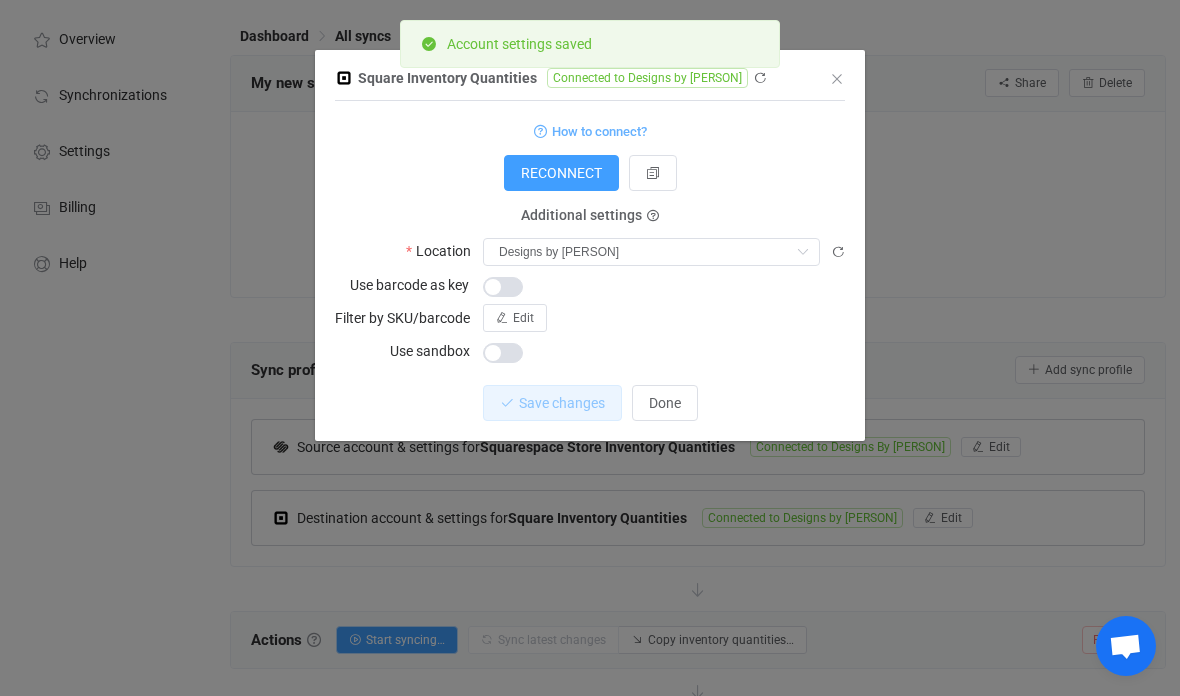 click on "Square Inventory Quantities Connected  to Designs by raymond 1 { Standard output:
Output saved to the file
How to connect?
RECONNECT Additional settings Location Designs by raymond Use barcode as key Filter by SKU/barcode Edit Use sandbox Save changes Done" at bounding box center [590, 348] 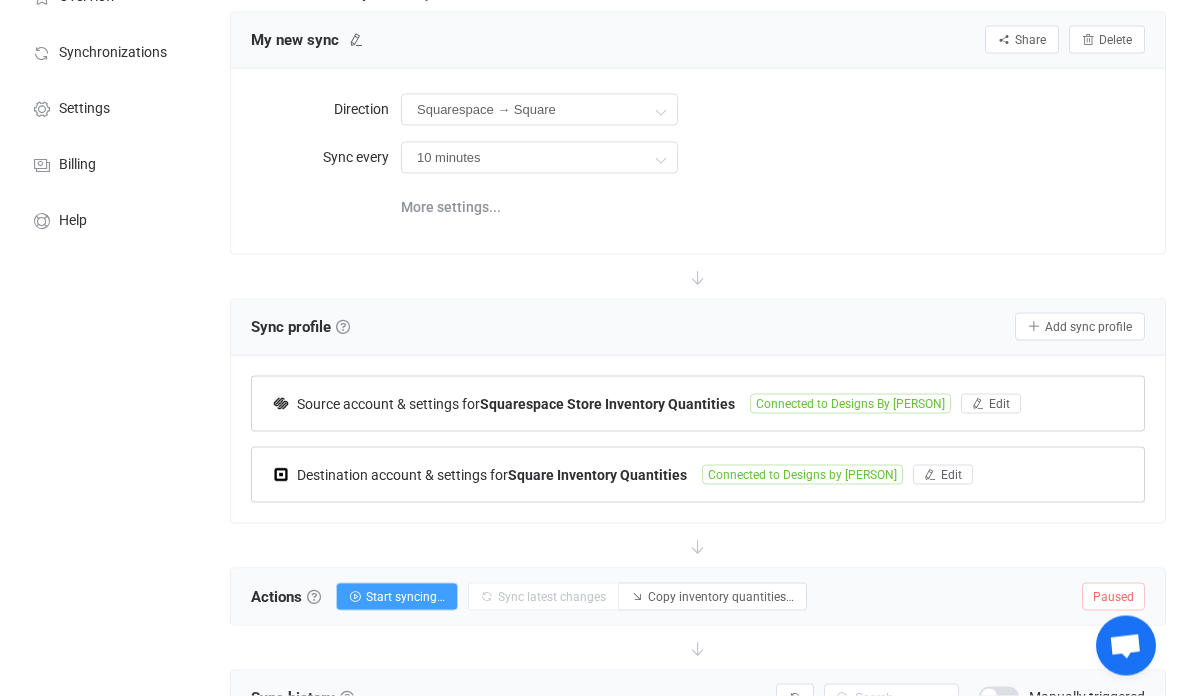 scroll, scrollTop: 124, scrollLeft: 0, axis: vertical 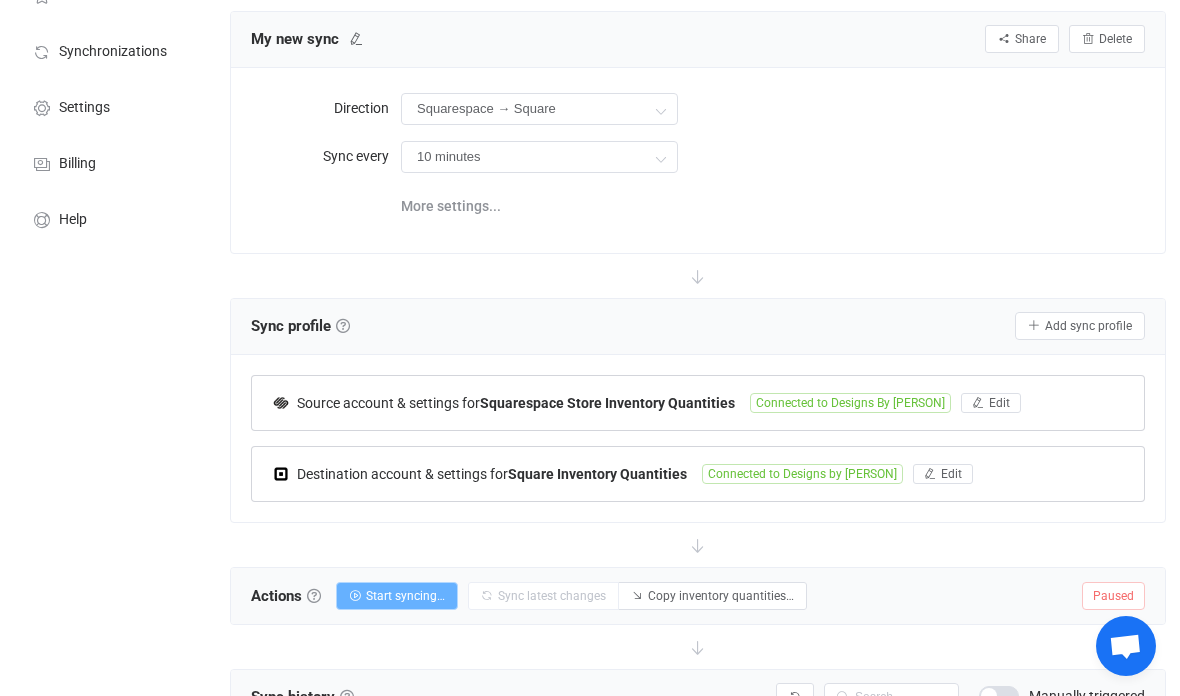 click on "Start syncing…" at bounding box center (405, 596) 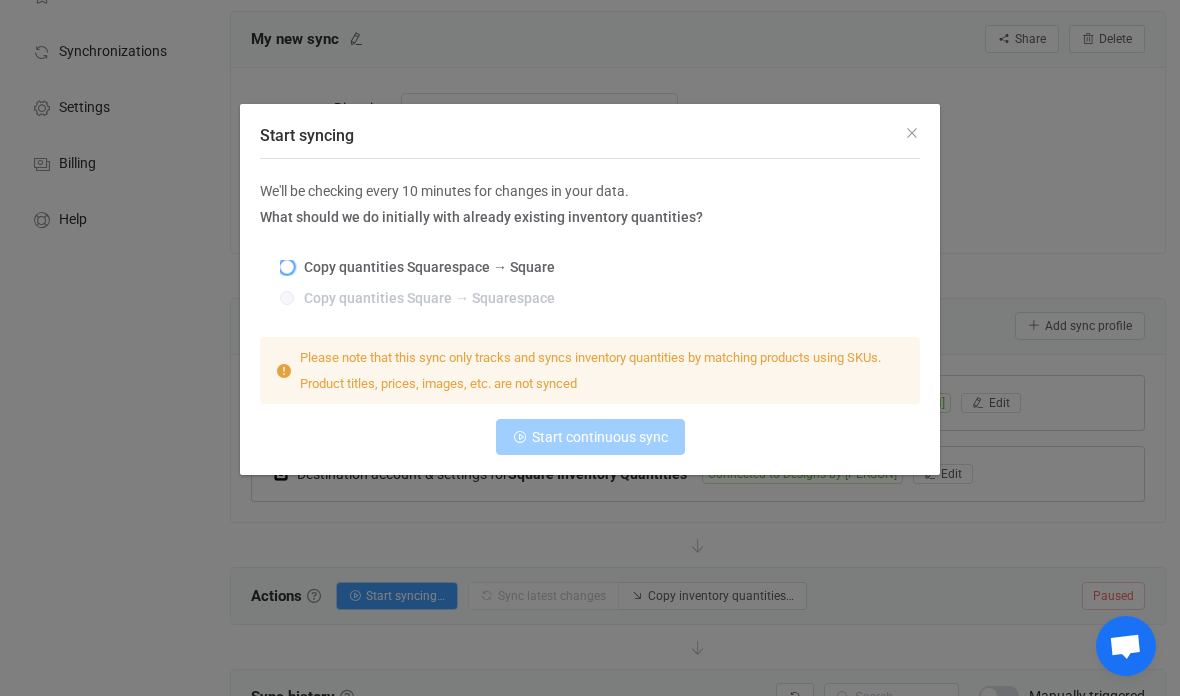 click on "Copy quantities Squarespace → Square" at bounding box center (424, 267) 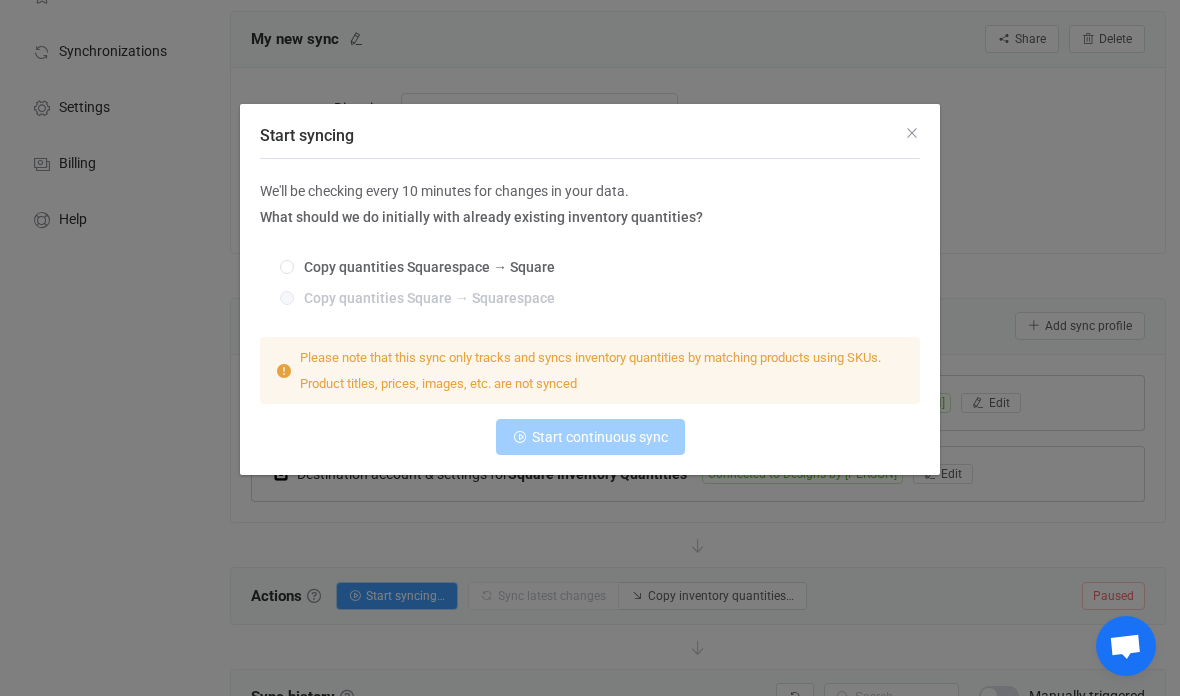 radio on "true" 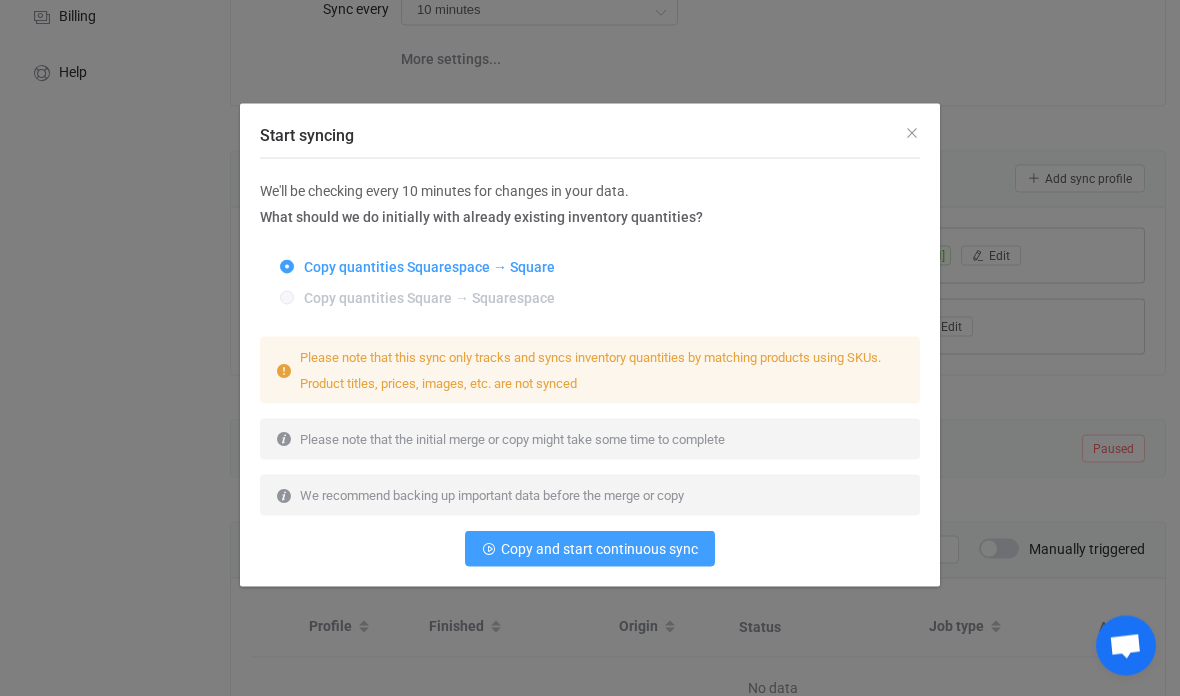 scroll, scrollTop: 240, scrollLeft: 0, axis: vertical 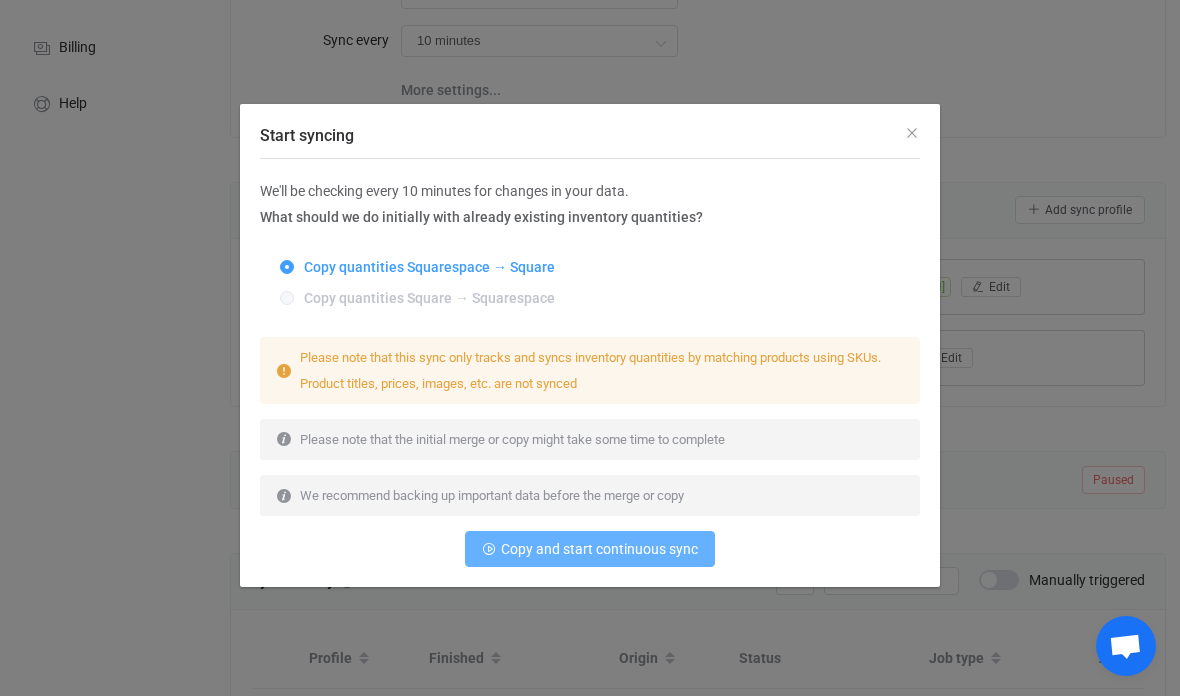 click on "Copy and start continuous sync" at bounding box center (590, 549) 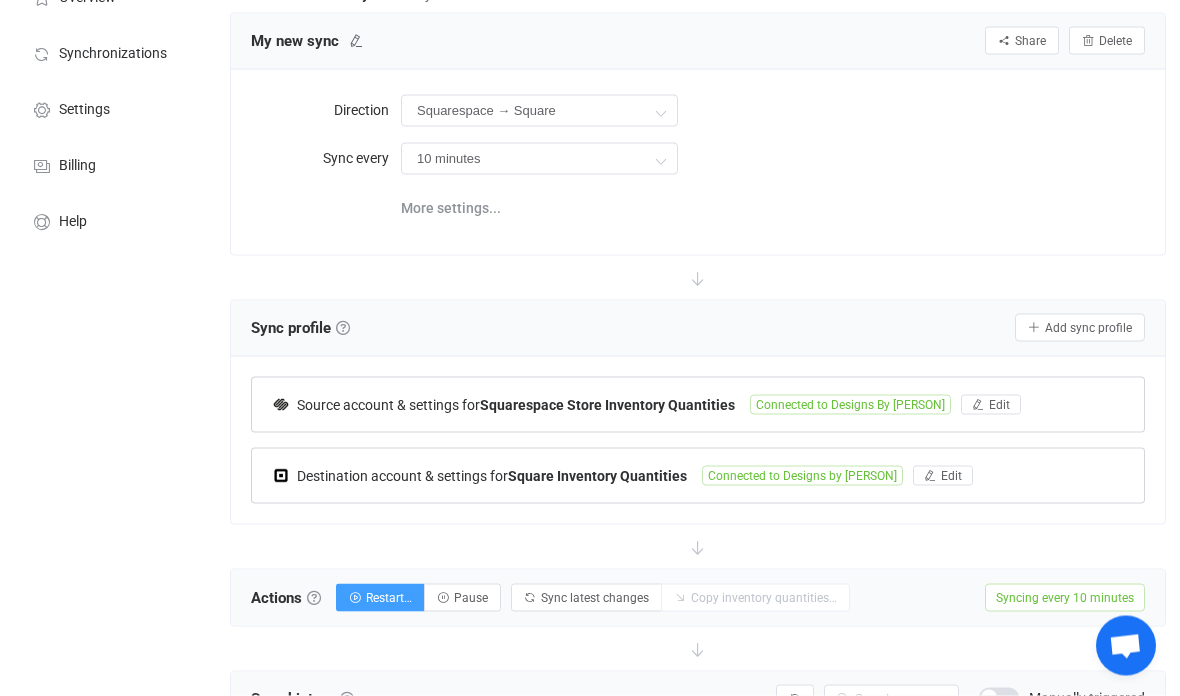 scroll, scrollTop: 0, scrollLeft: 0, axis: both 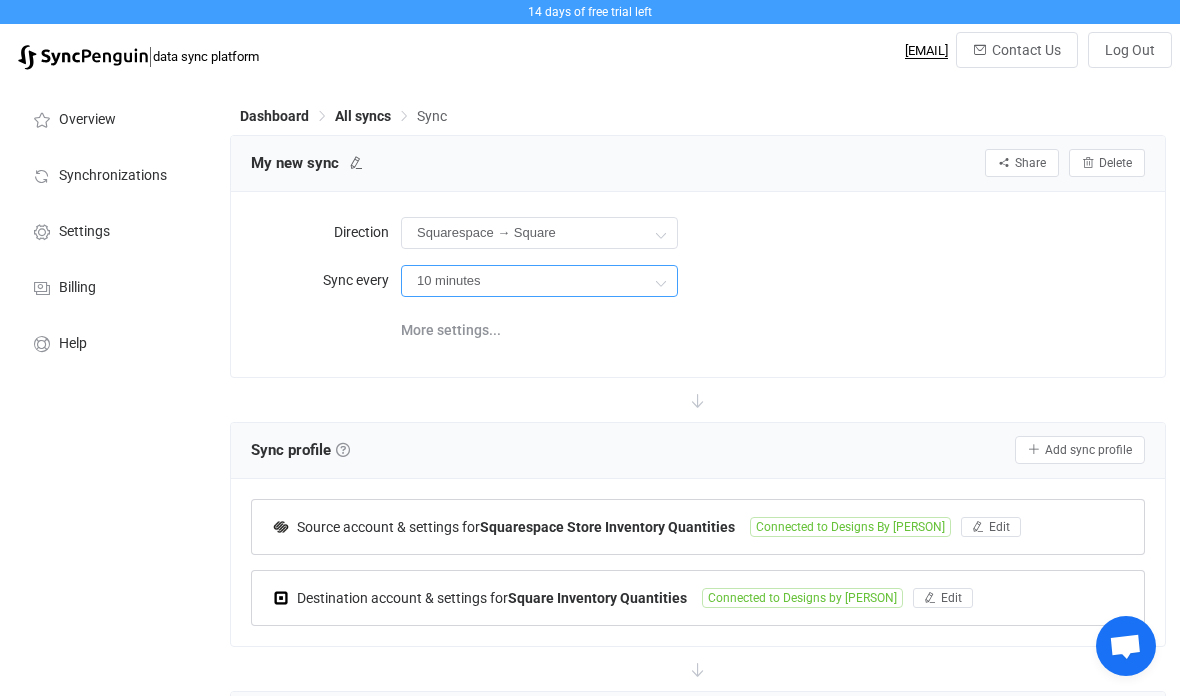 click on "10 minutes" at bounding box center (539, 281) 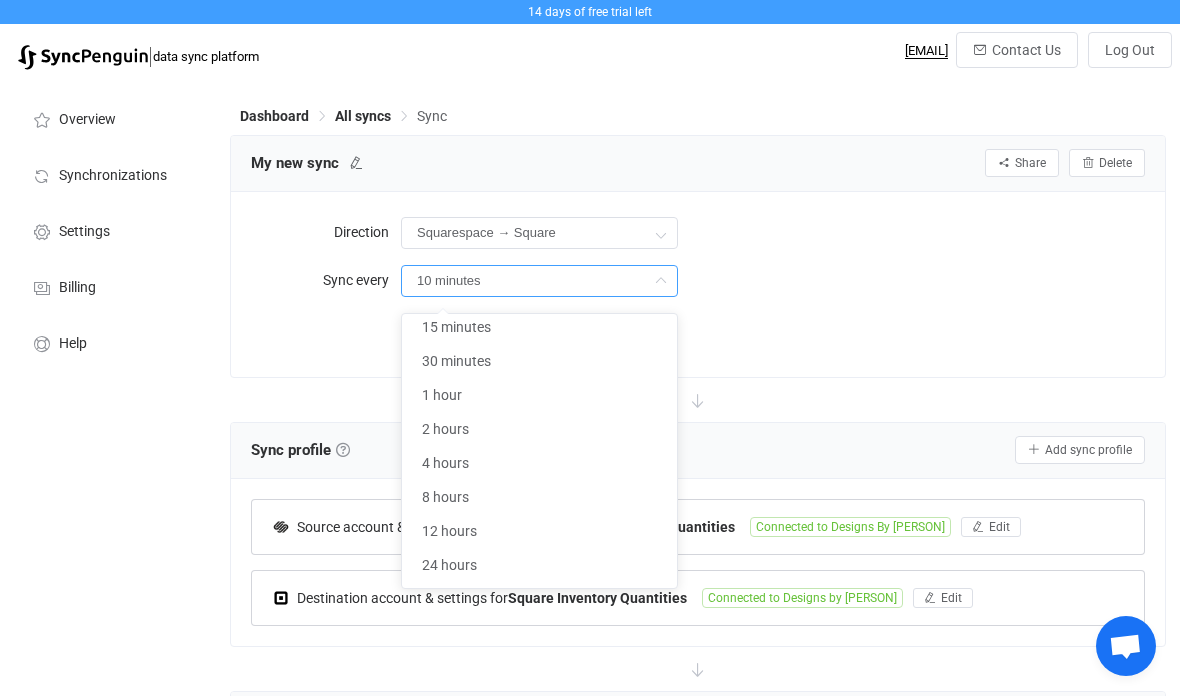 scroll, scrollTop: 44, scrollLeft: 0, axis: vertical 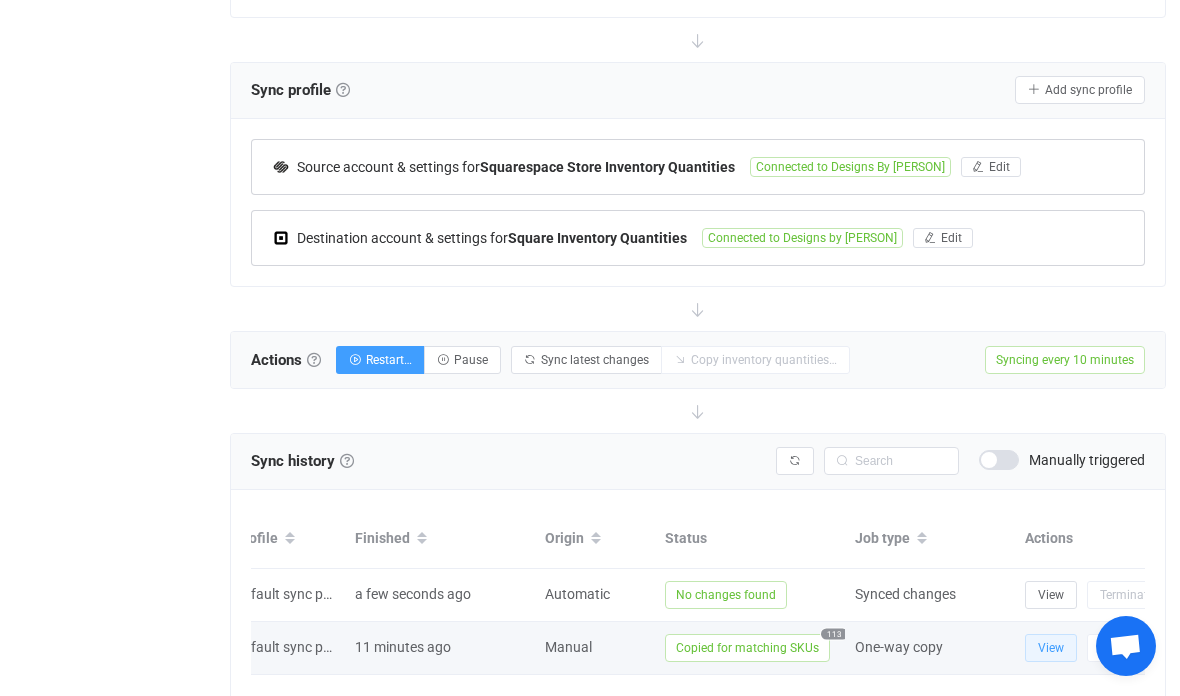 click on "View" at bounding box center [1051, 648] 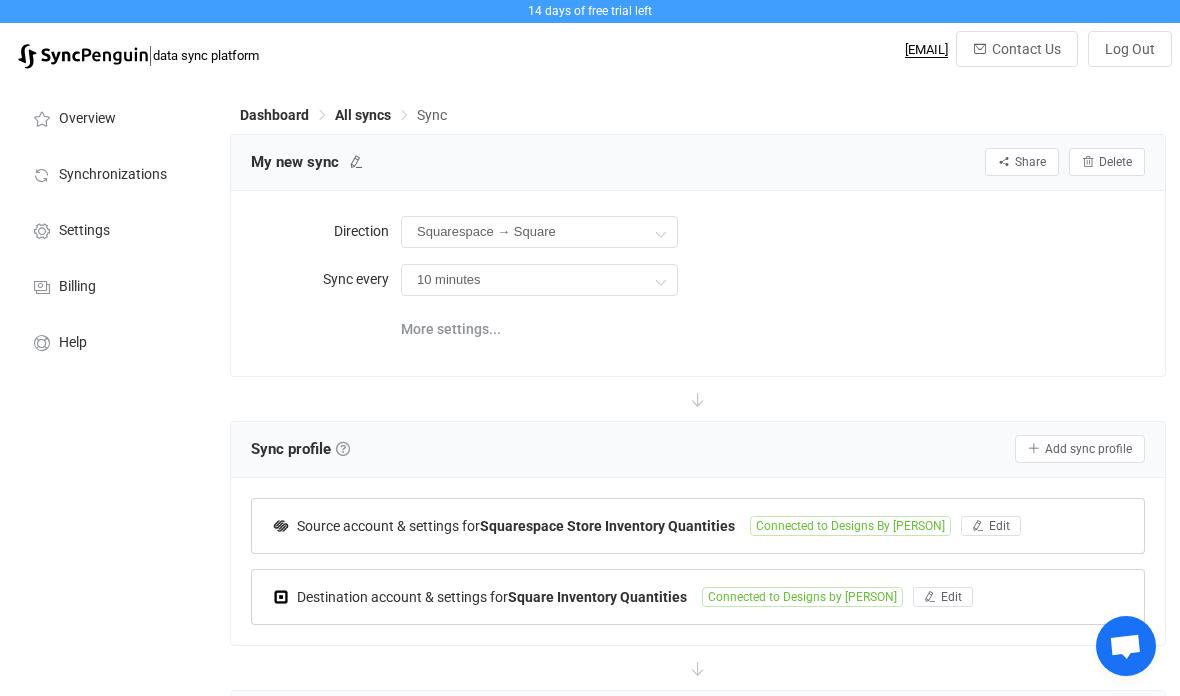 scroll, scrollTop: 0, scrollLeft: 0, axis: both 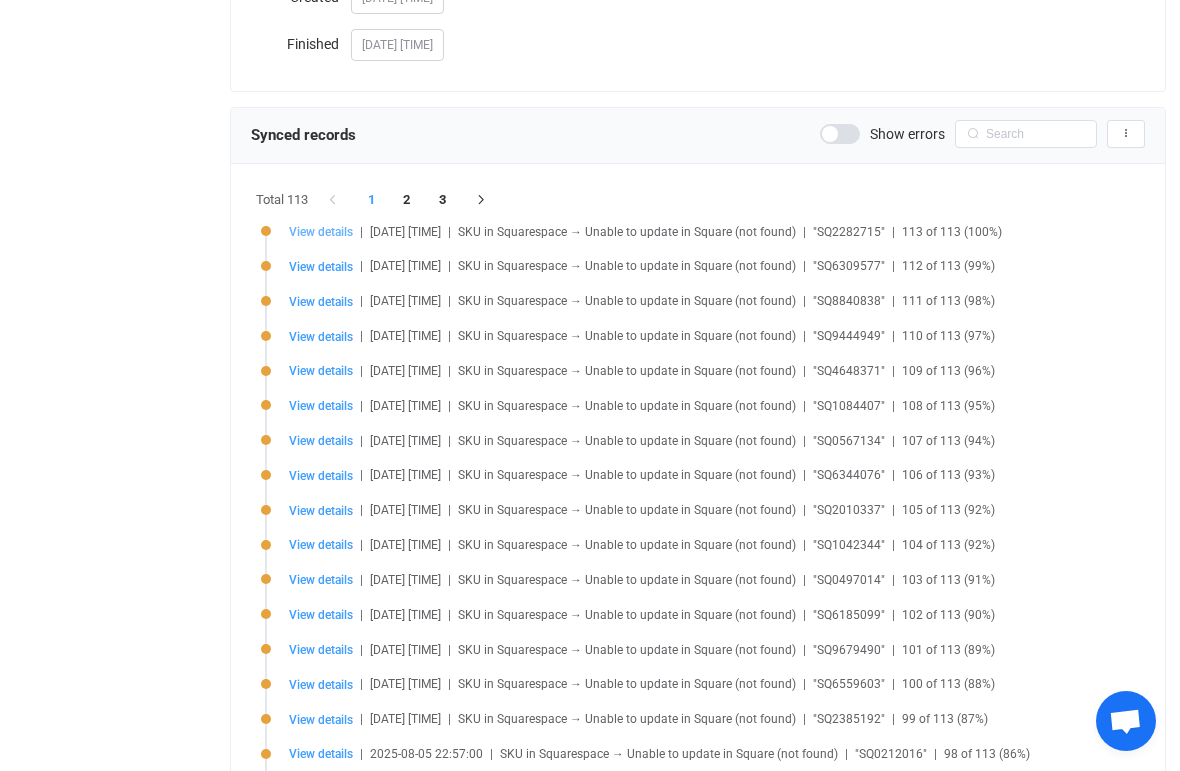 click on "View details" at bounding box center (321, 232) 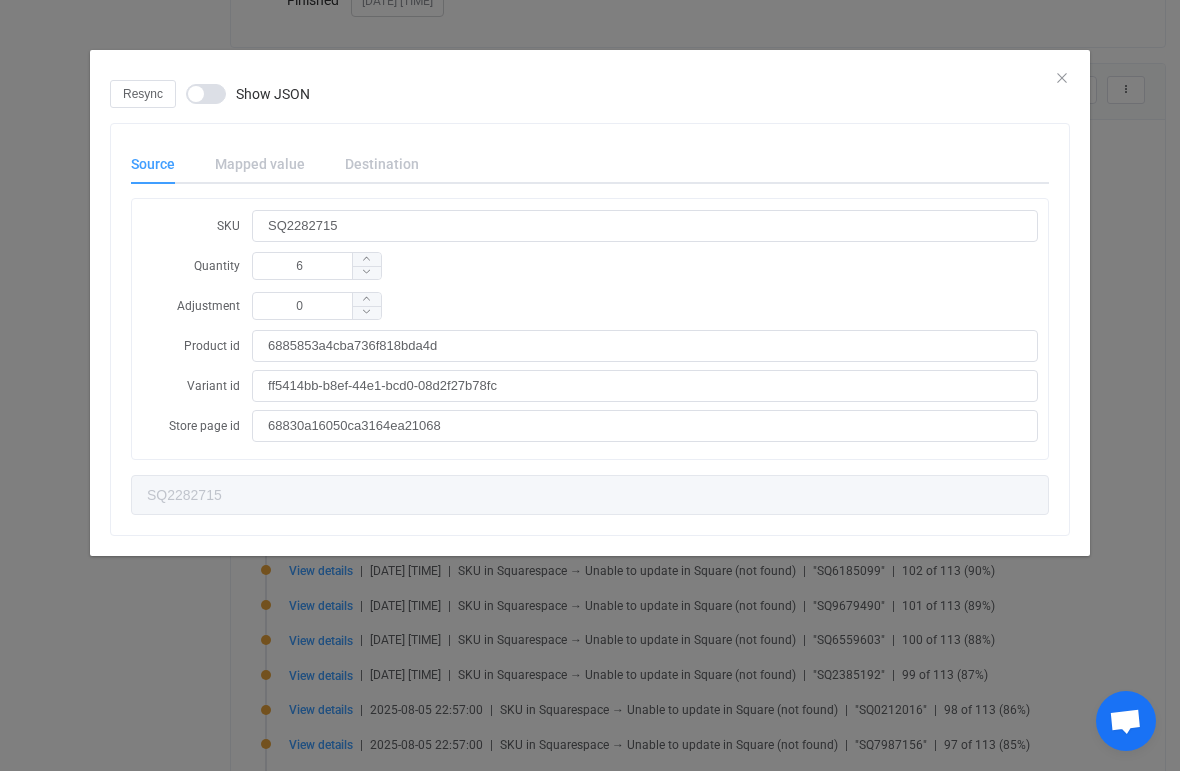 scroll, scrollTop: 423, scrollLeft: 0, axis: vertical 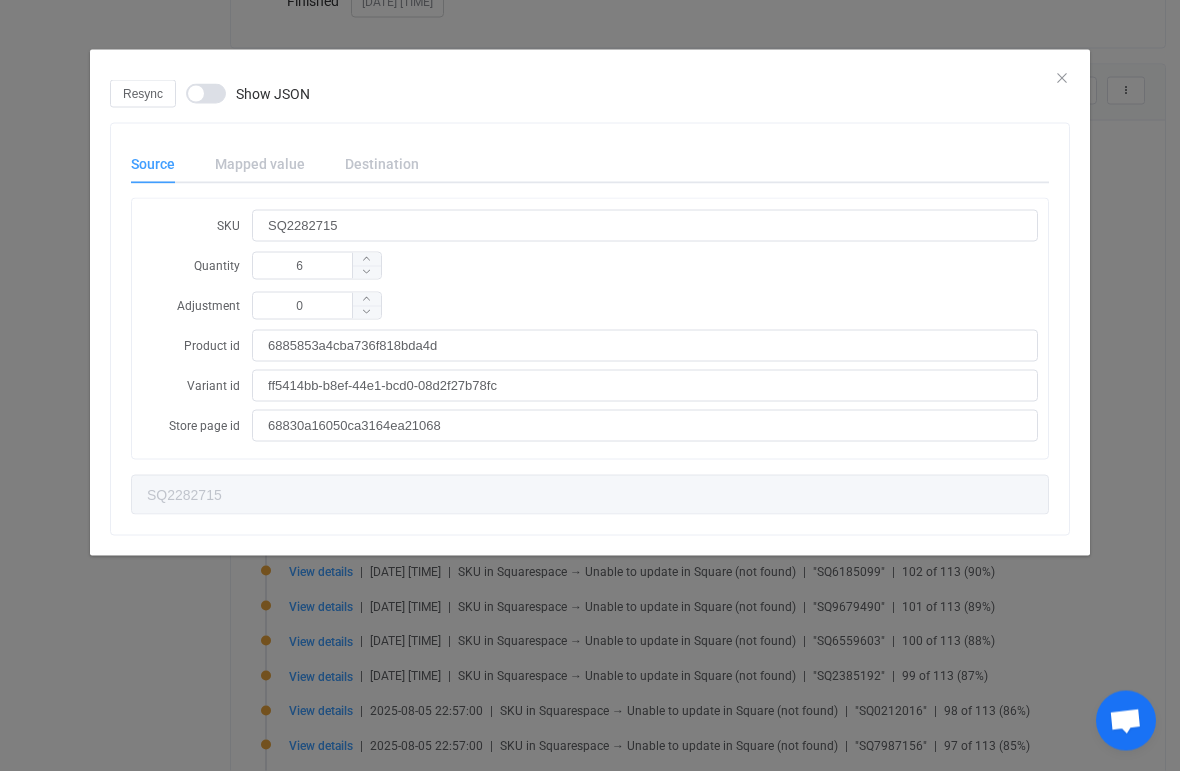click on "Resync Show JSON Source Mapped value Destination SKU [SKU] Quantity [NUMBER] Adjustment [NUMBER] Product id [ID] Variant id [ID] Store page id [ID] [SKU] SKU Unchanged Quantity Unchanged Adjustment Unchanged SKU Quantity [NUMBER] Adjustment [NUMBER] [SKU]" at bounding box center [590, 385] 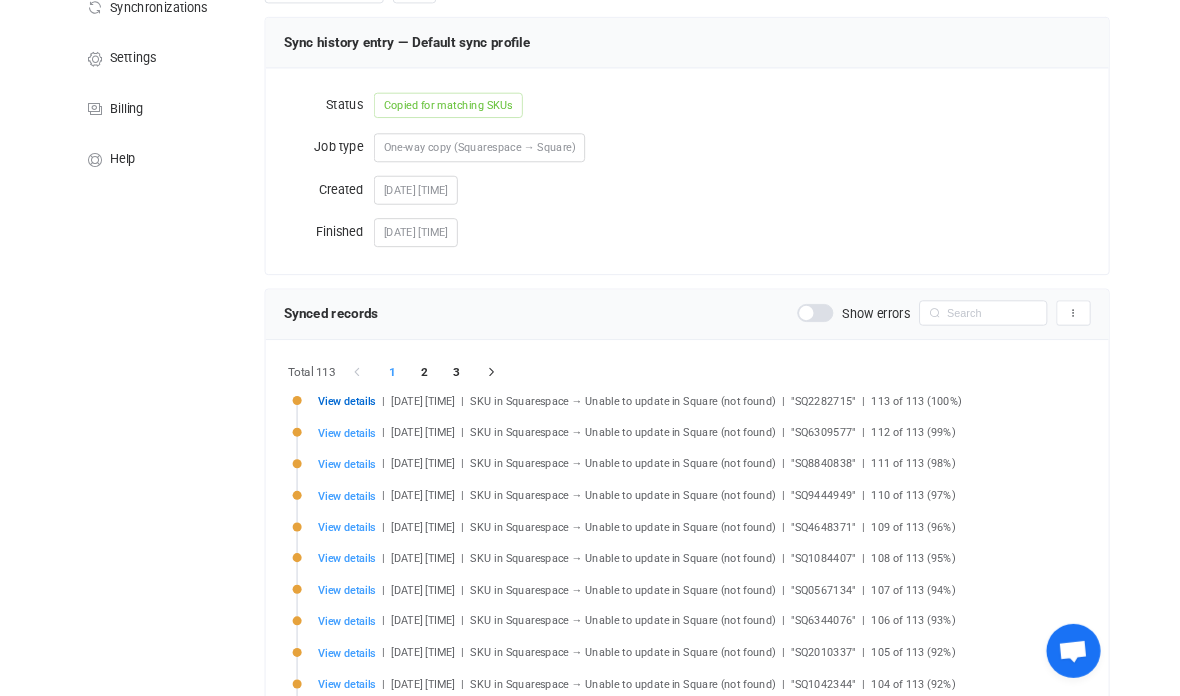 scroll, scrollTop: 0, scrollLeft: 0, axis: both 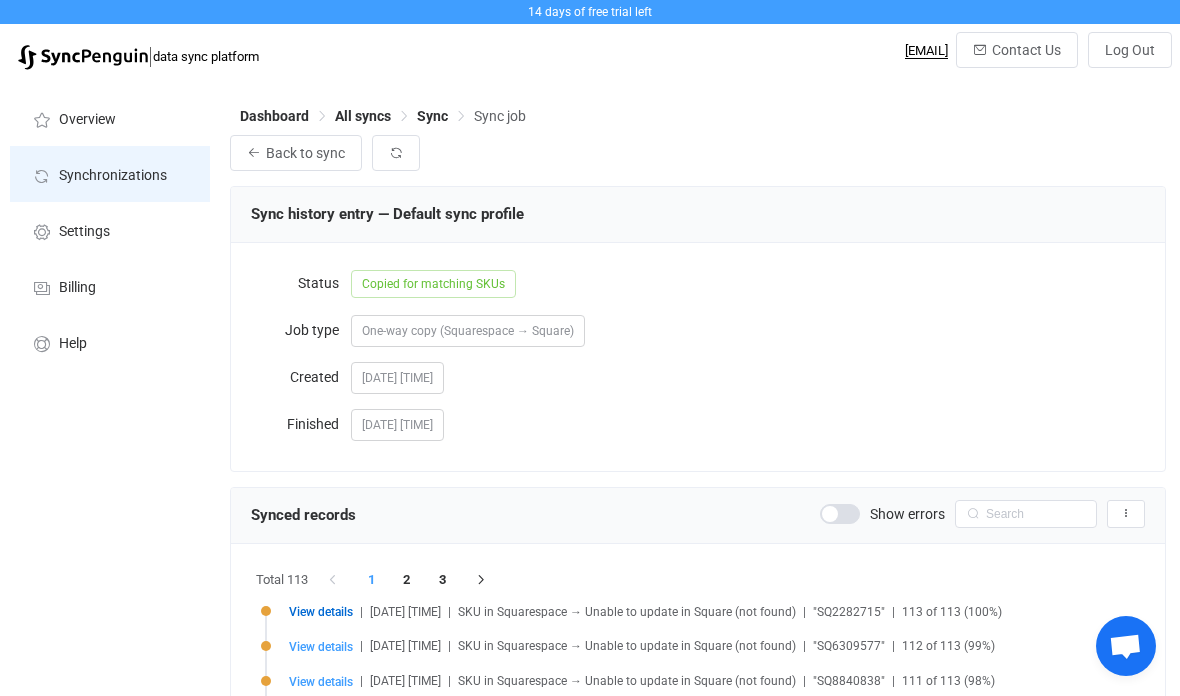 click on "Synchronizations" at bounding box center [110, 174] 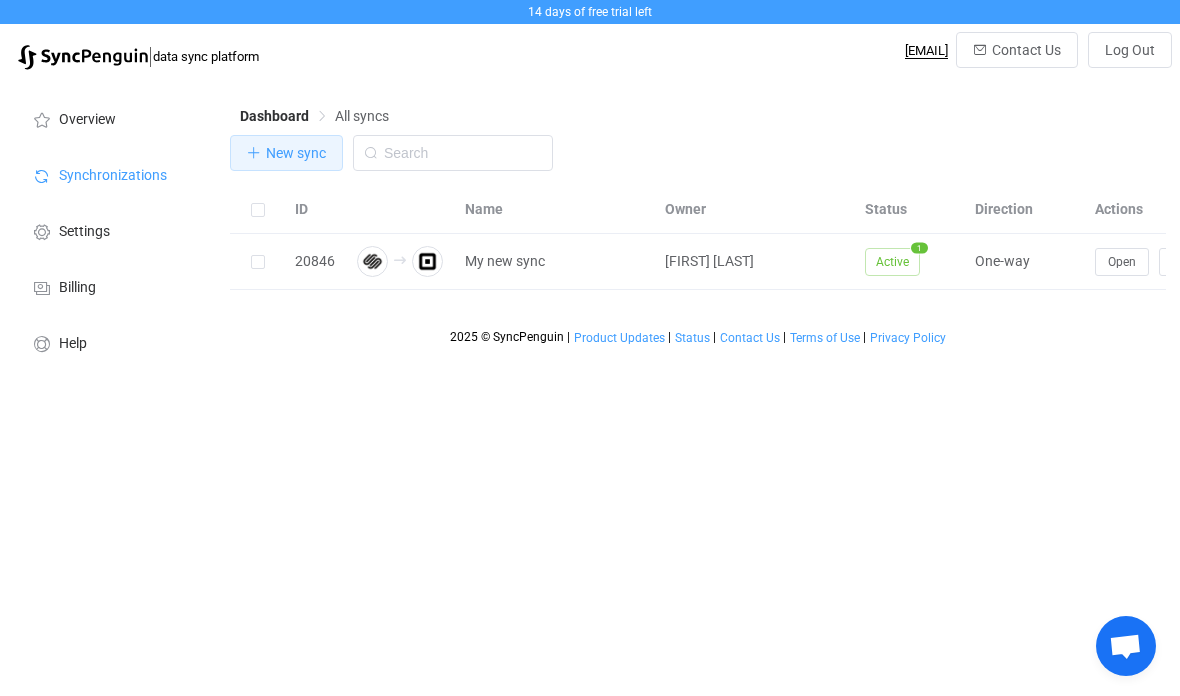 click on "New sync" at bounding box center [296, 153] 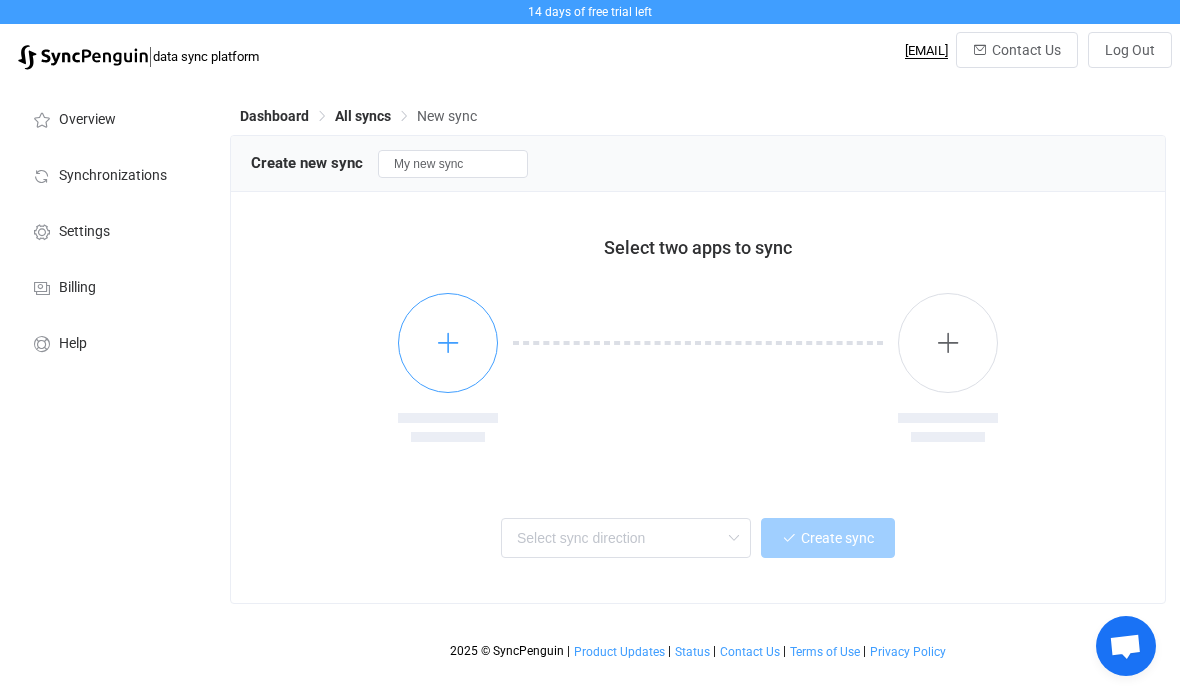 click at bounding box center (448, 343) 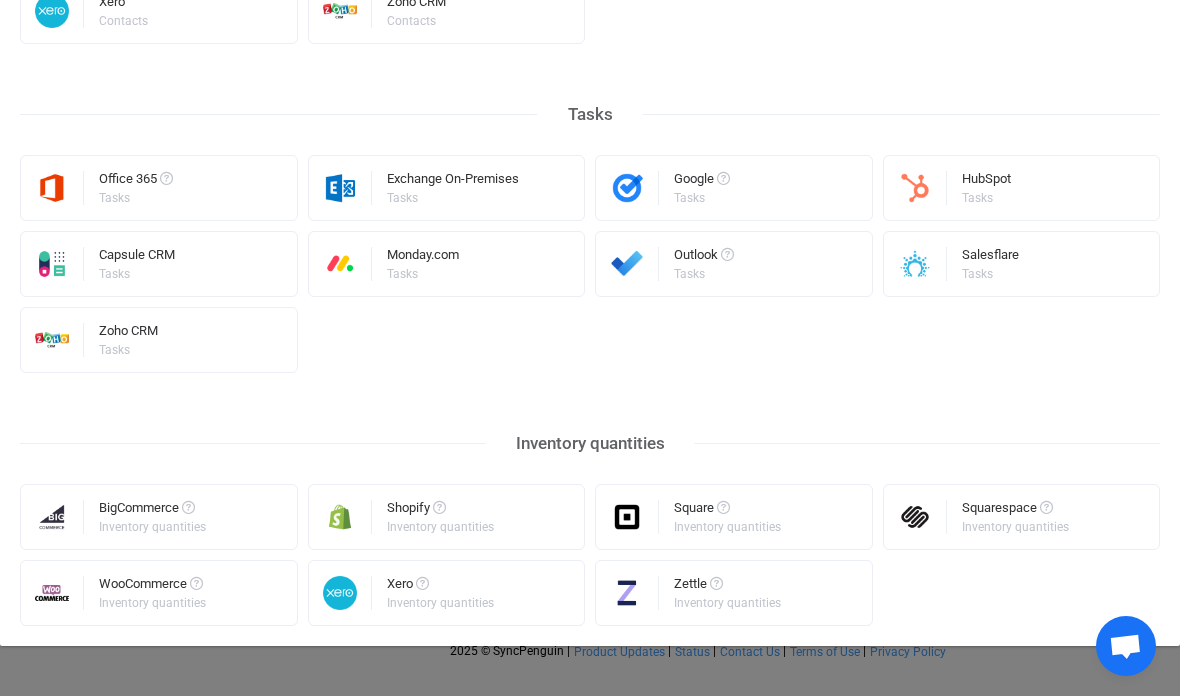 scroll, scrollTop: 1060, scrollLeft: 0, axis: vertical 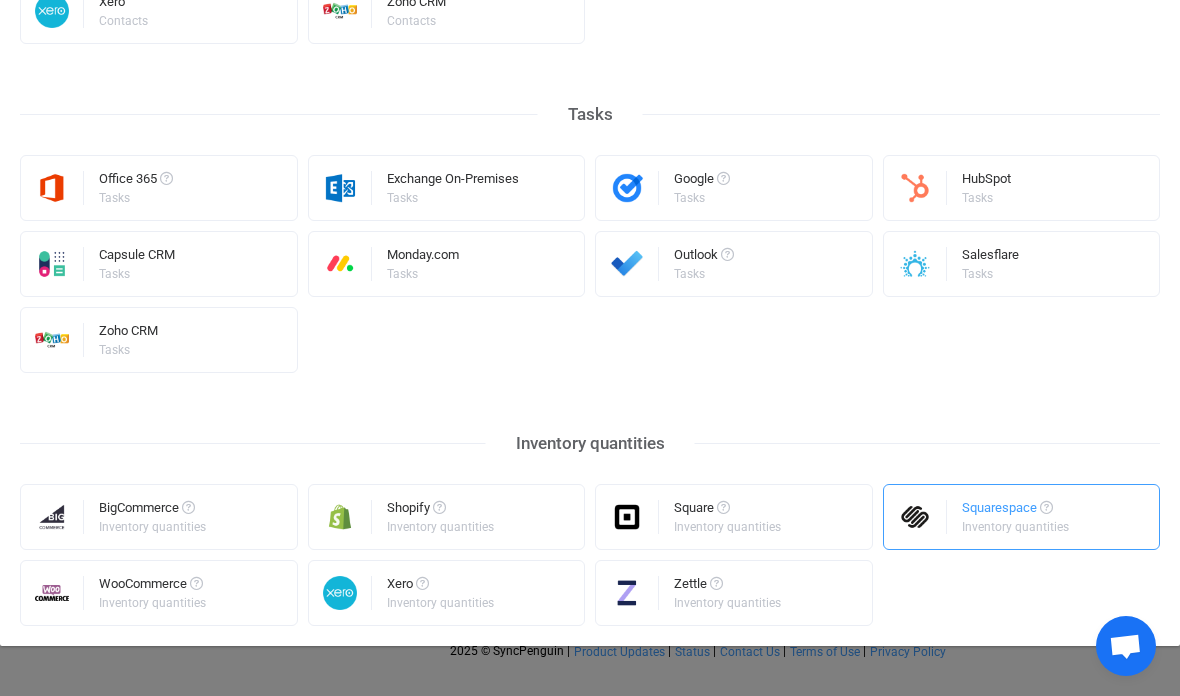 click on "Squarespace
Inventory quantities" at bounding box center [1022, 517] 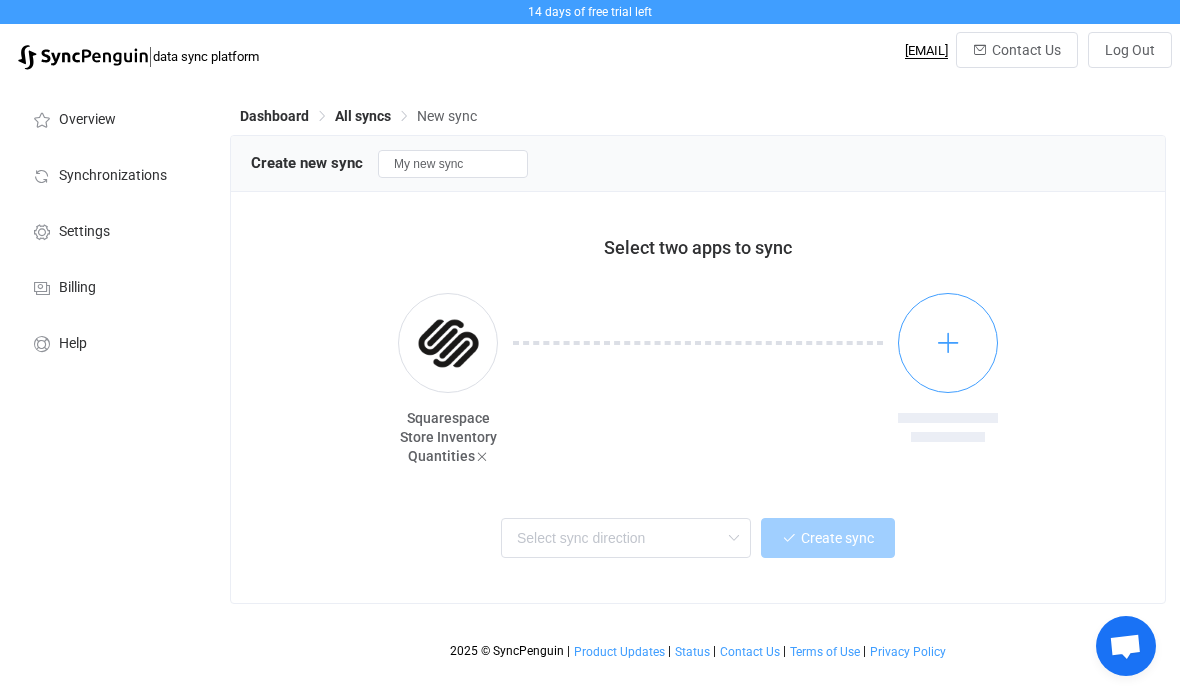 click at bounding box center [948, 343] 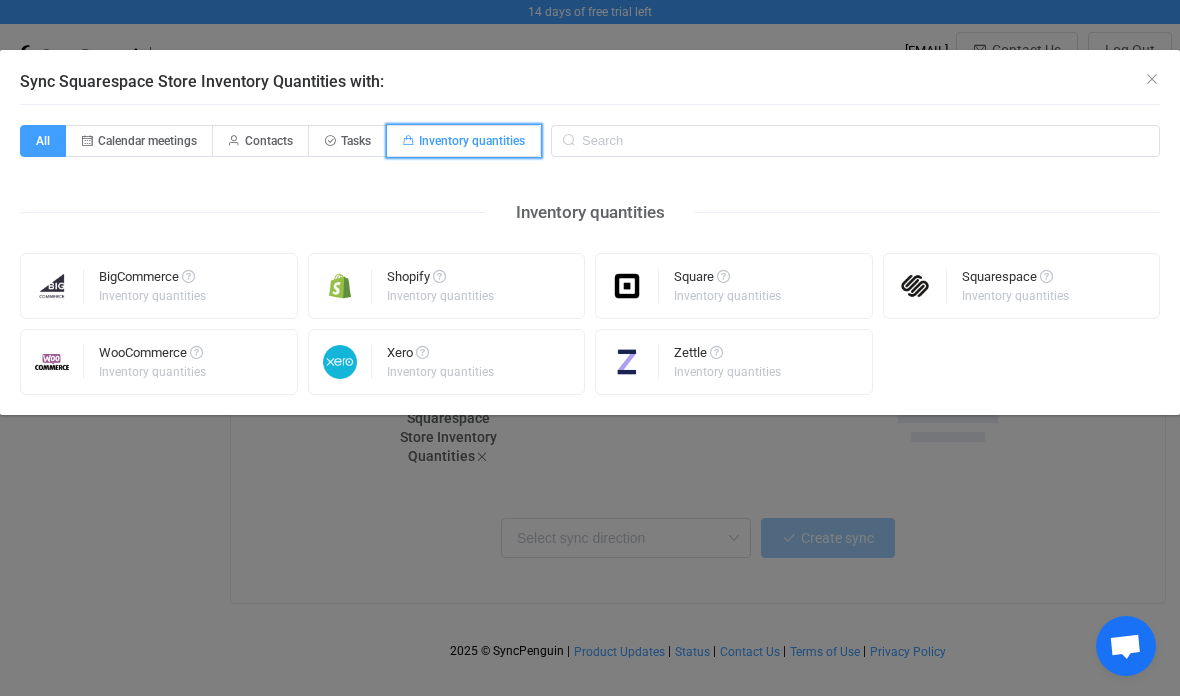 click on "Inventory quantities" at bounding box center [472, 141] 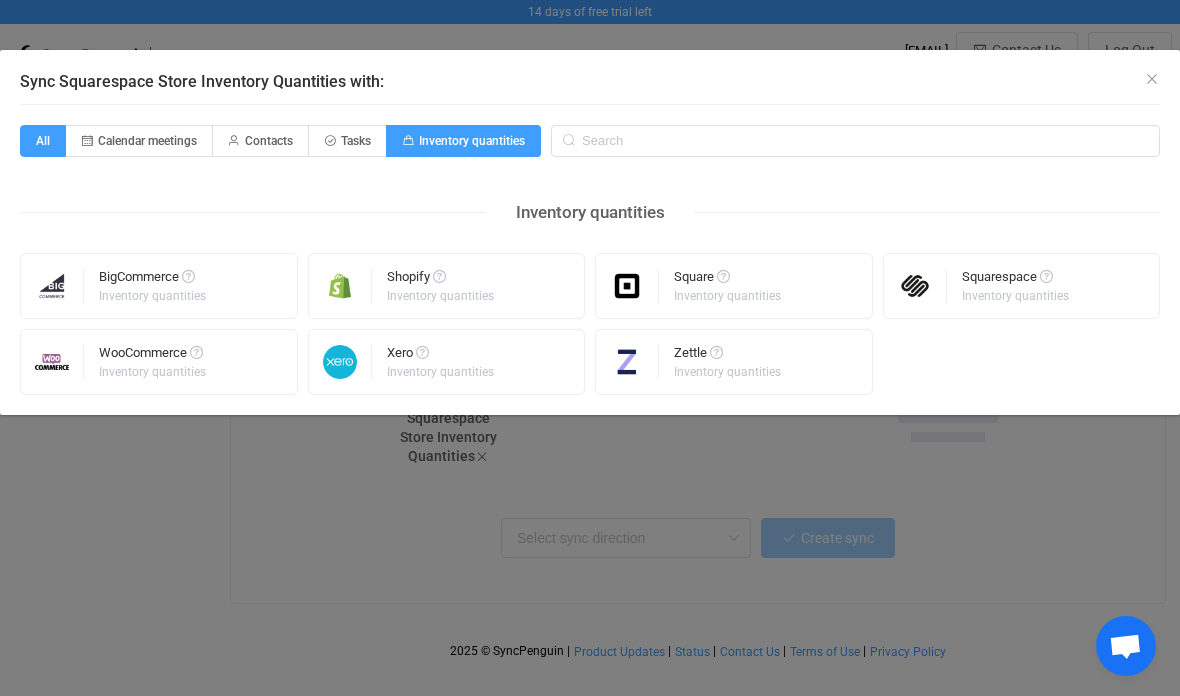 radio on "false" 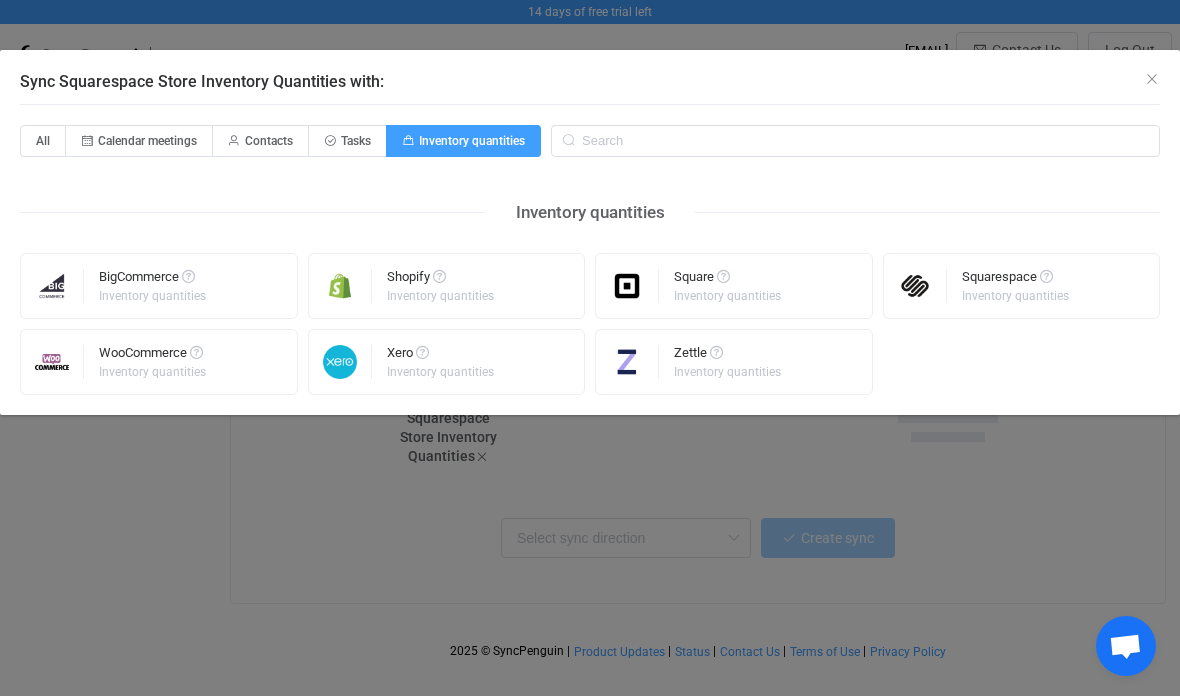 click on "Sync Squarespace Store Inventory Quantities with: All Calendar meetings Contacts Tasks Inventory quantities Inventory quantities BigCommerce
Inventory quantities Shopify
Inventory quantities Square
Inventory quantities Squarespace
Inventory quantities WooCommerce
Inventory quantities Xero
Inventory quantities Zettle
Inventory quantities" at bounding box center [590, 348] 